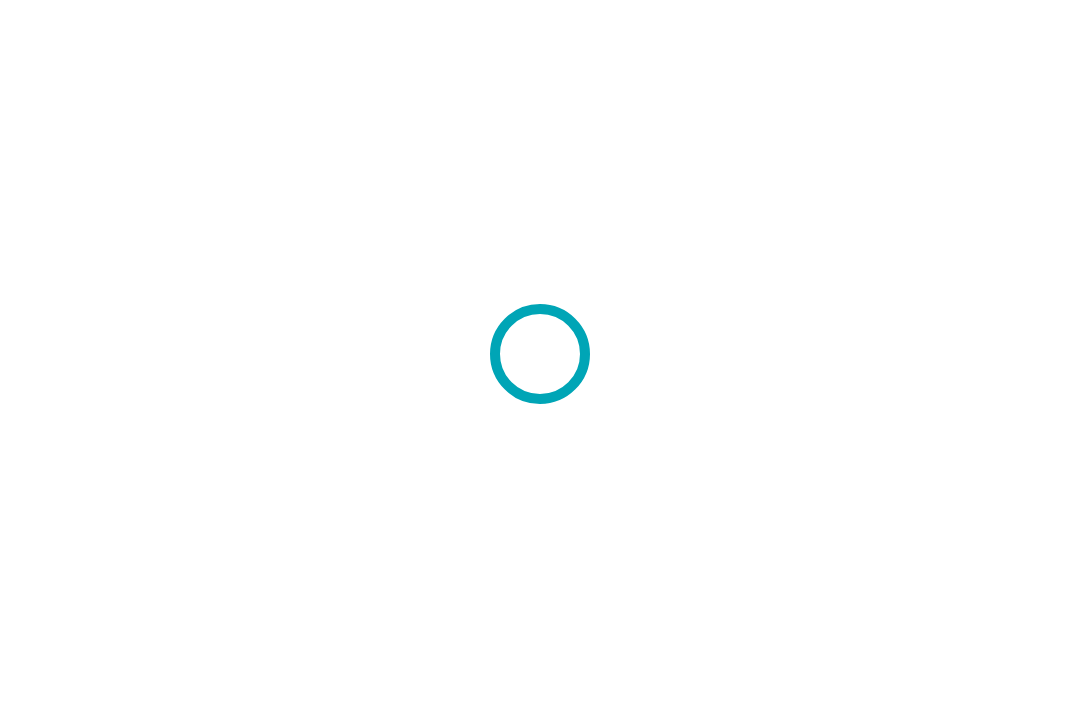 scroll, scrollTop: 0, scrollLeft: 0, axis: both 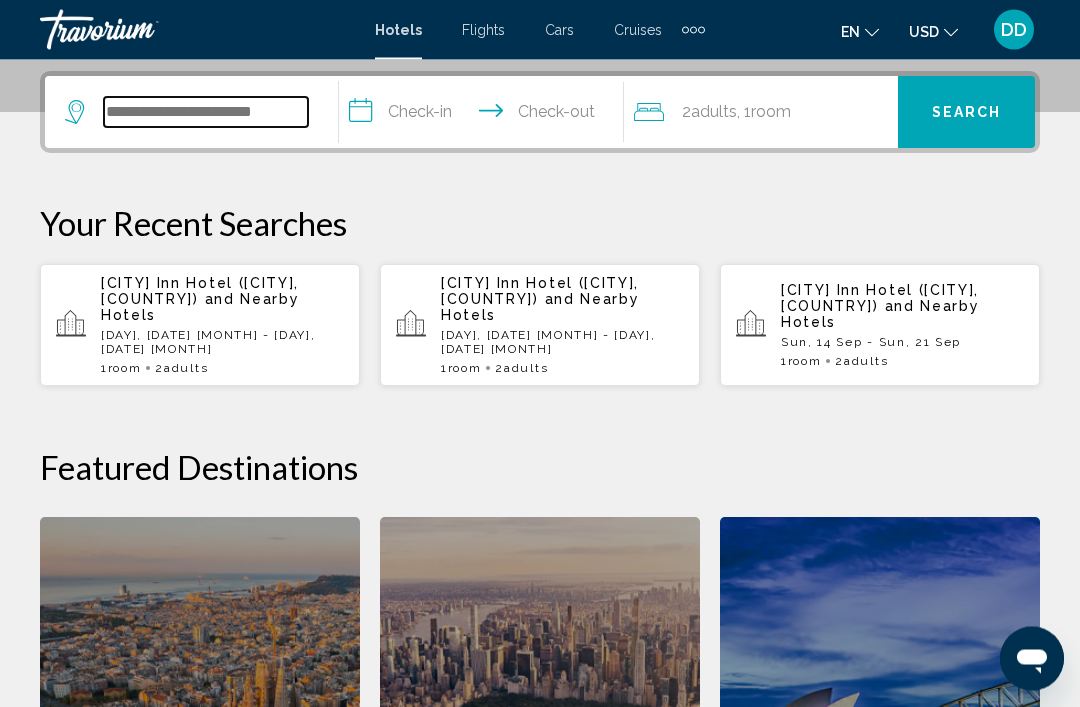 click at bounding box center (206, 113) 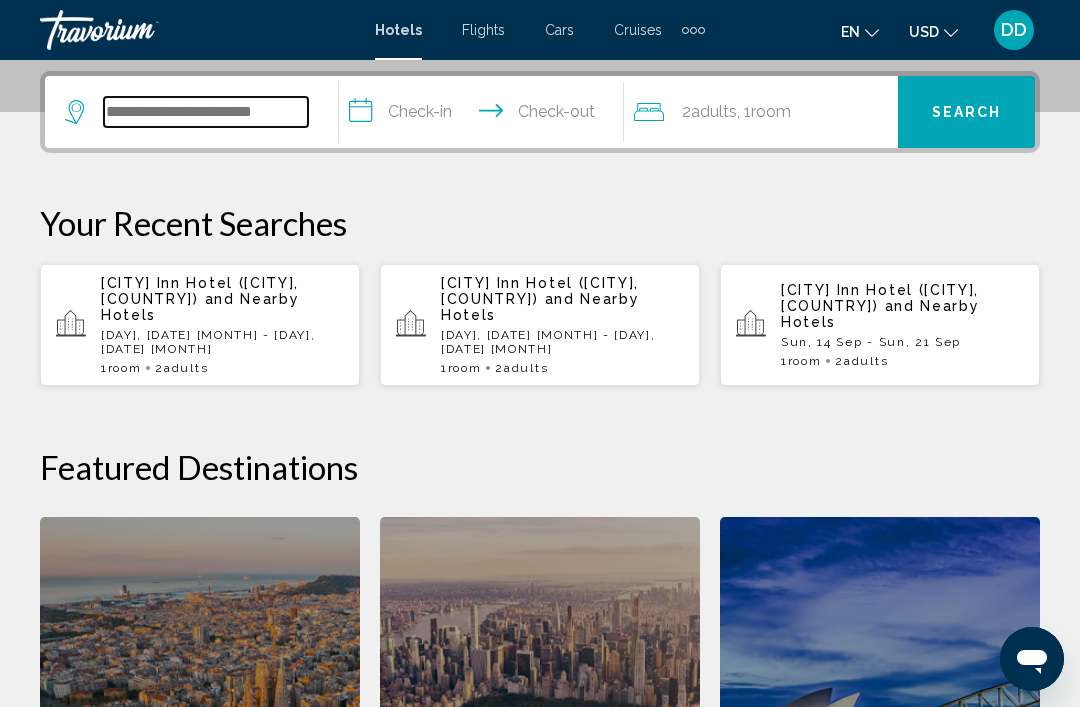 scroll, scrollTop: 487, scrollLeft: 0, axis: vertical 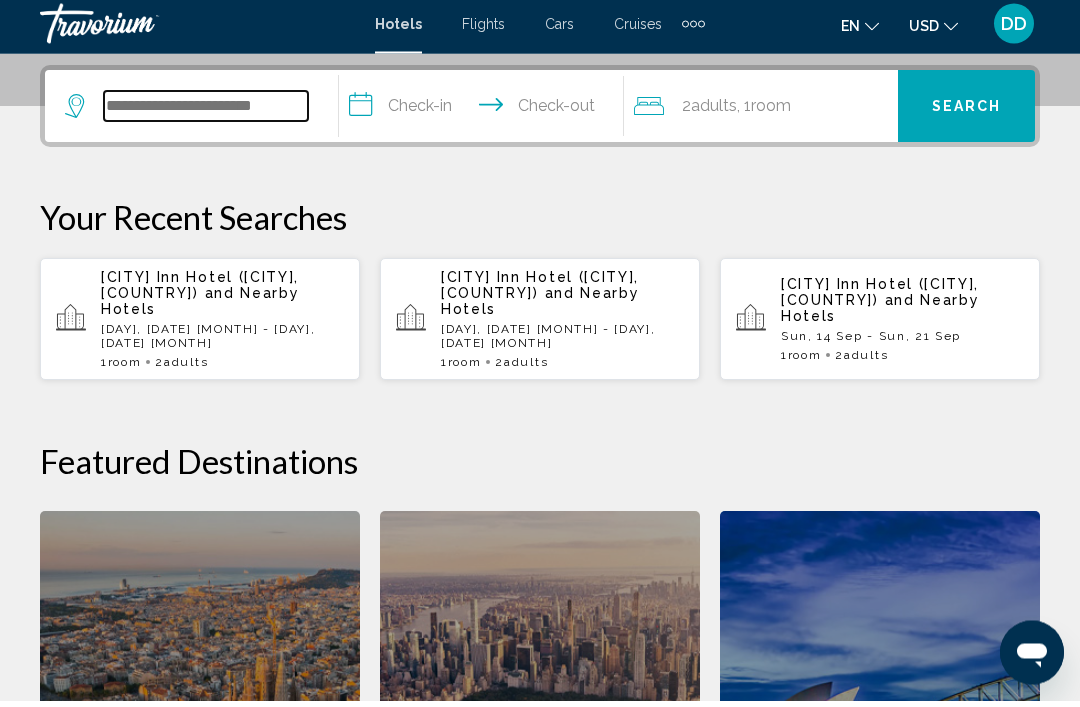 type on "*" 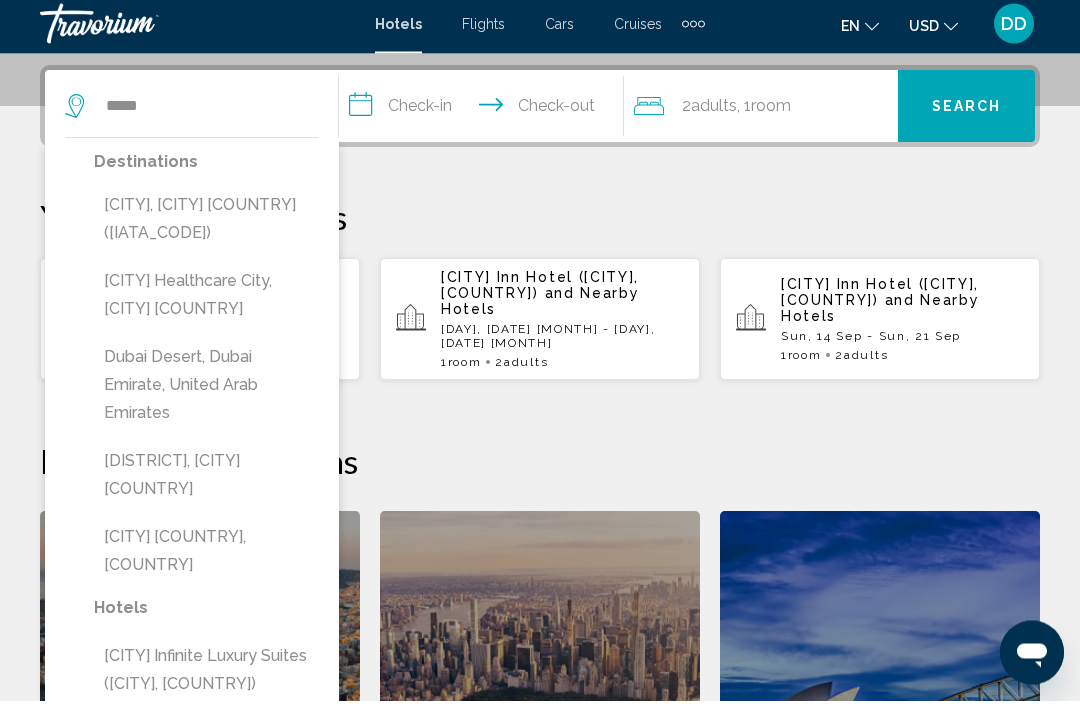click on "[CITY], [CITY] [COUNTRY] ([IATA_CODE])" at bounding box center [206, 226] 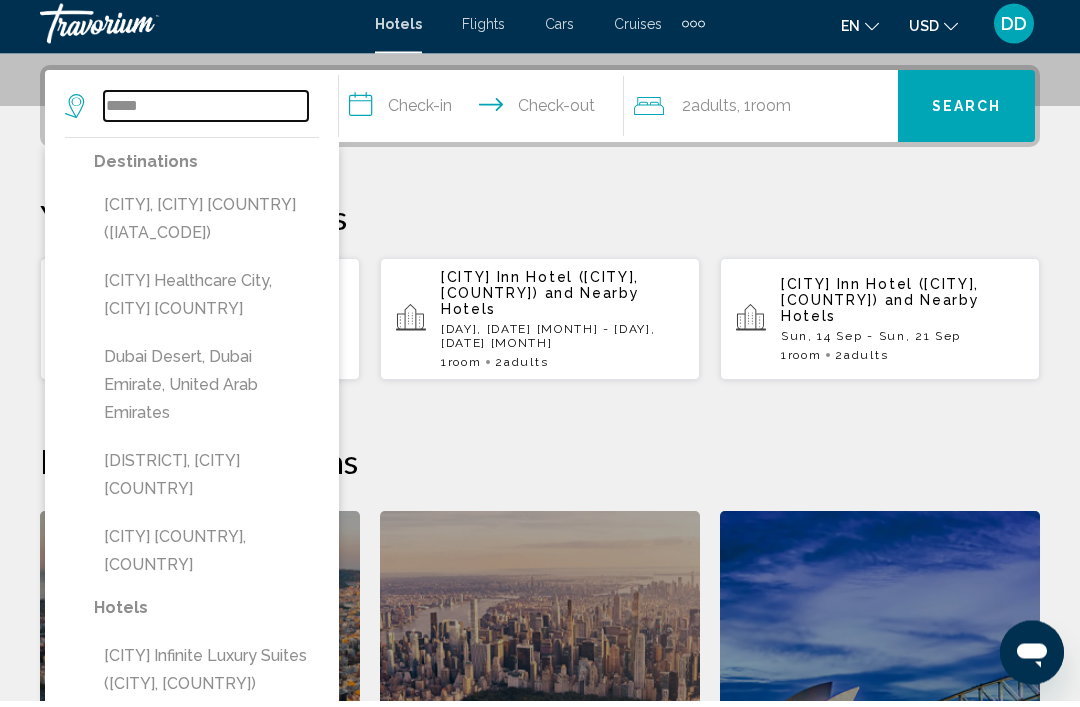 type on "**********" 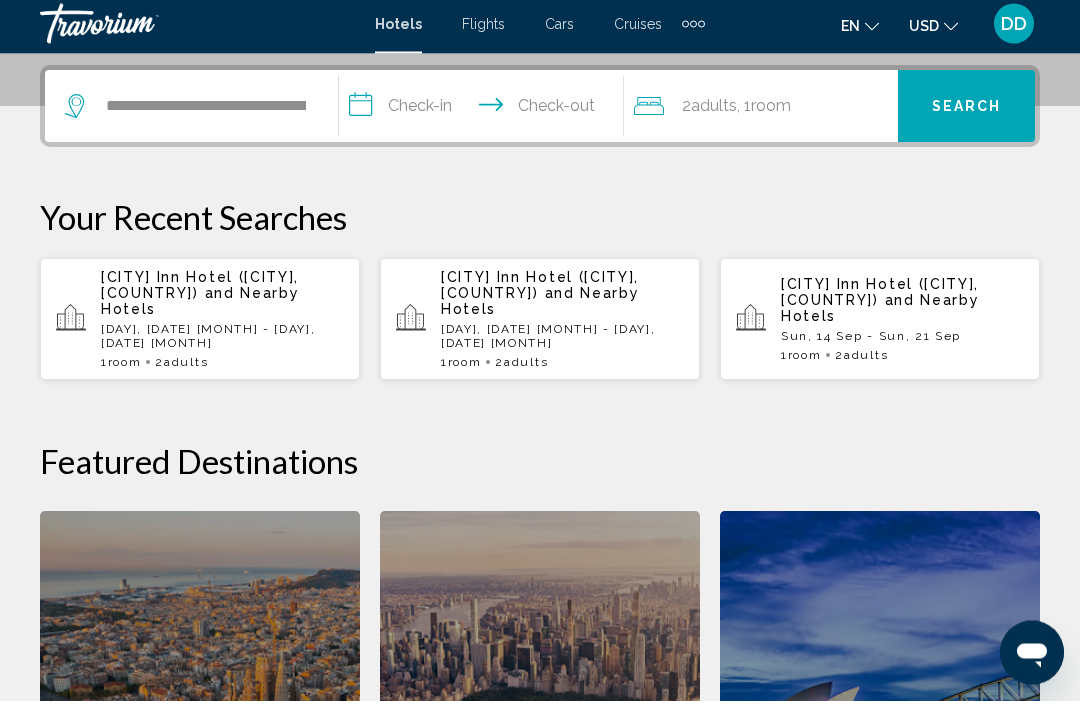click on "**********" at bounding box center [485, 116] 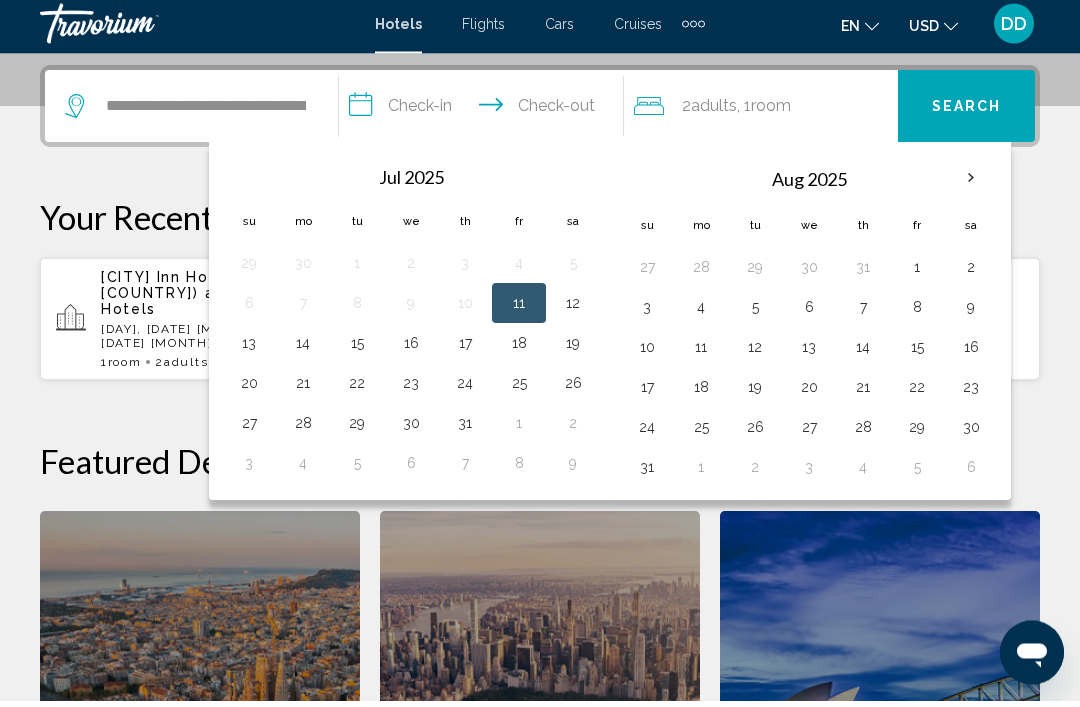 scroll, scrollTop: 494, scrollLeft: 0, axis: vertical 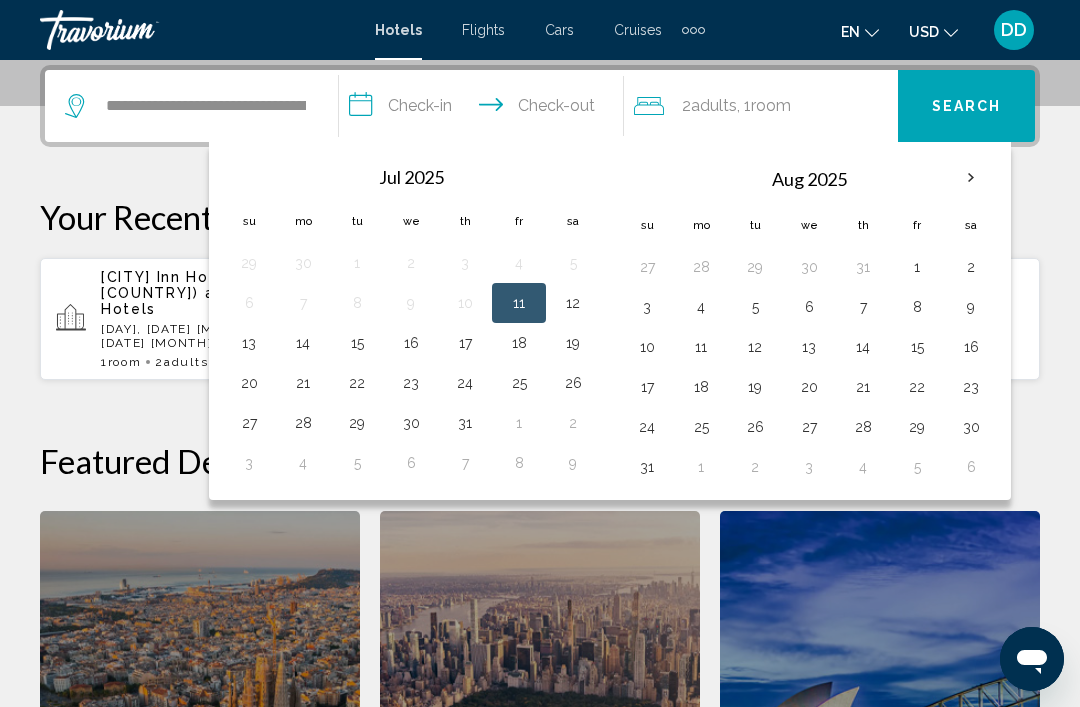 click on "13" at bounding box center (249, 343) 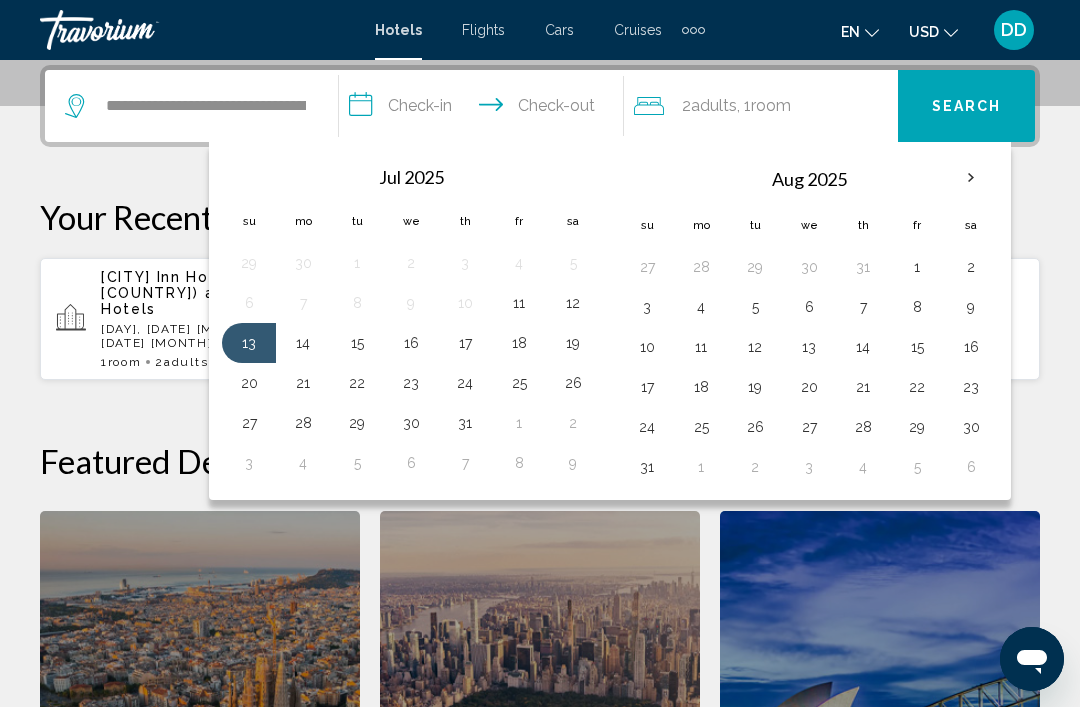 click on "20" at bounding box center (249, 383) 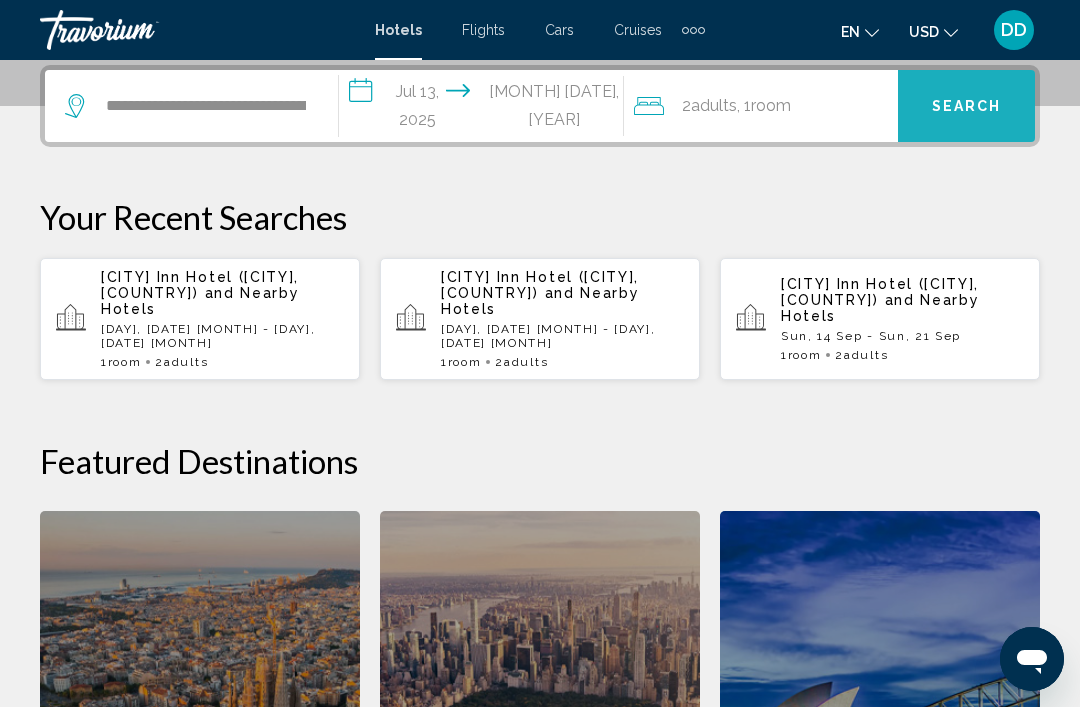 click on "Search" at bounding box center [967, 107] 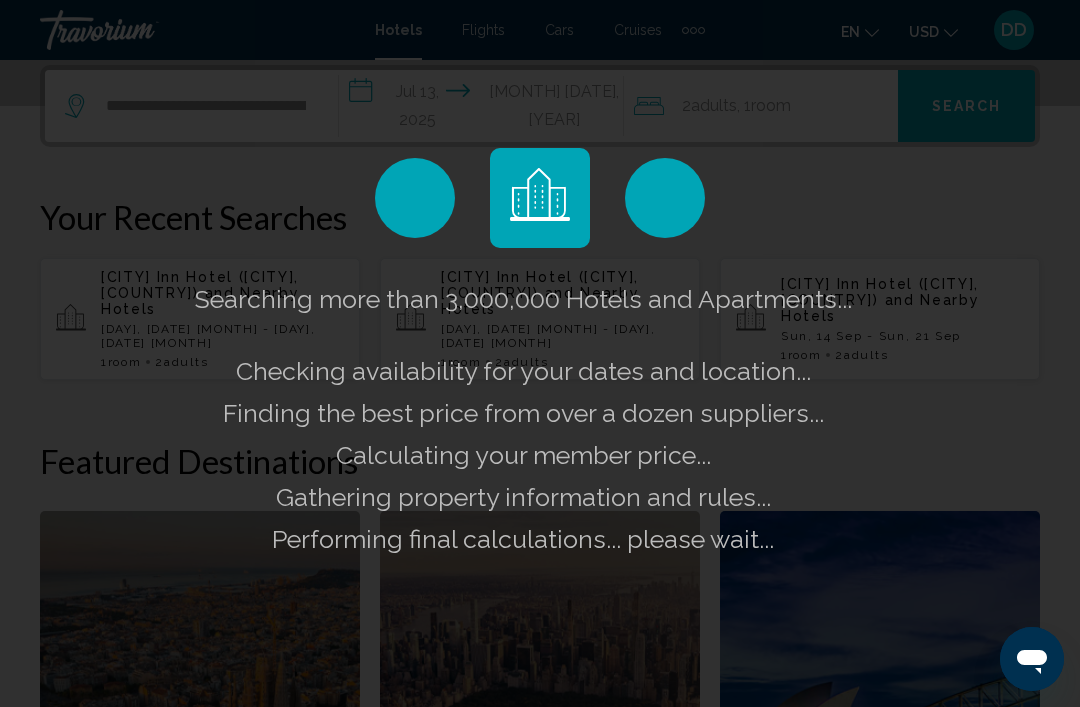 scroll, scrollTop: 0, scrollLeft: 0, axis: both 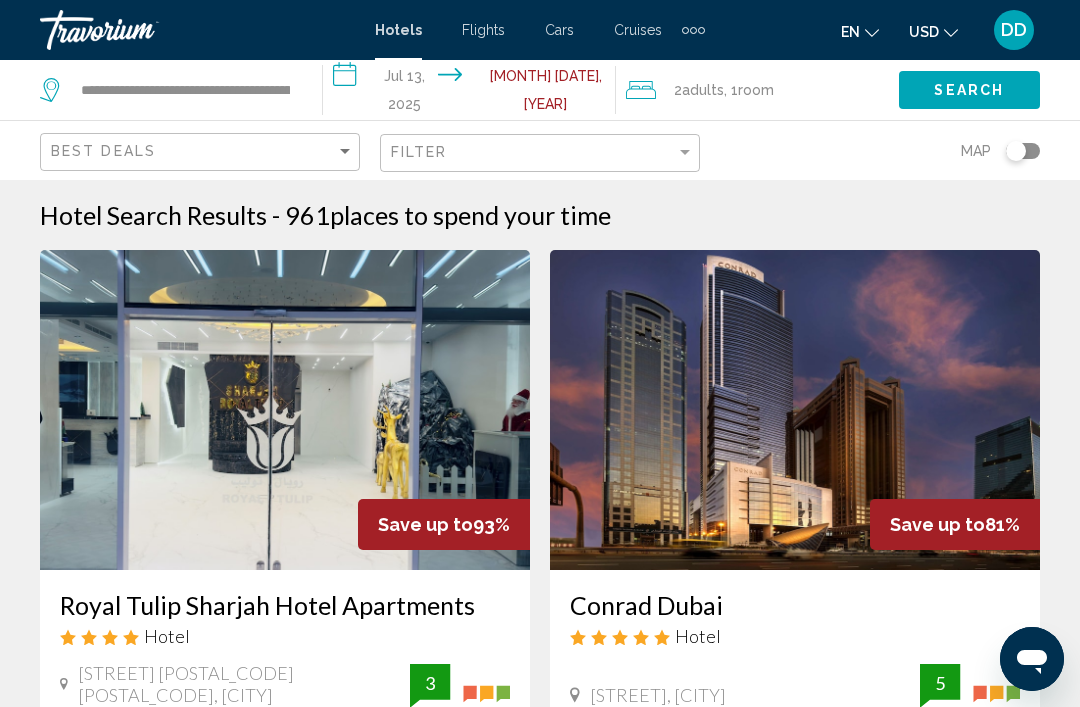 click on "**********" at bounding box center [473, 93] 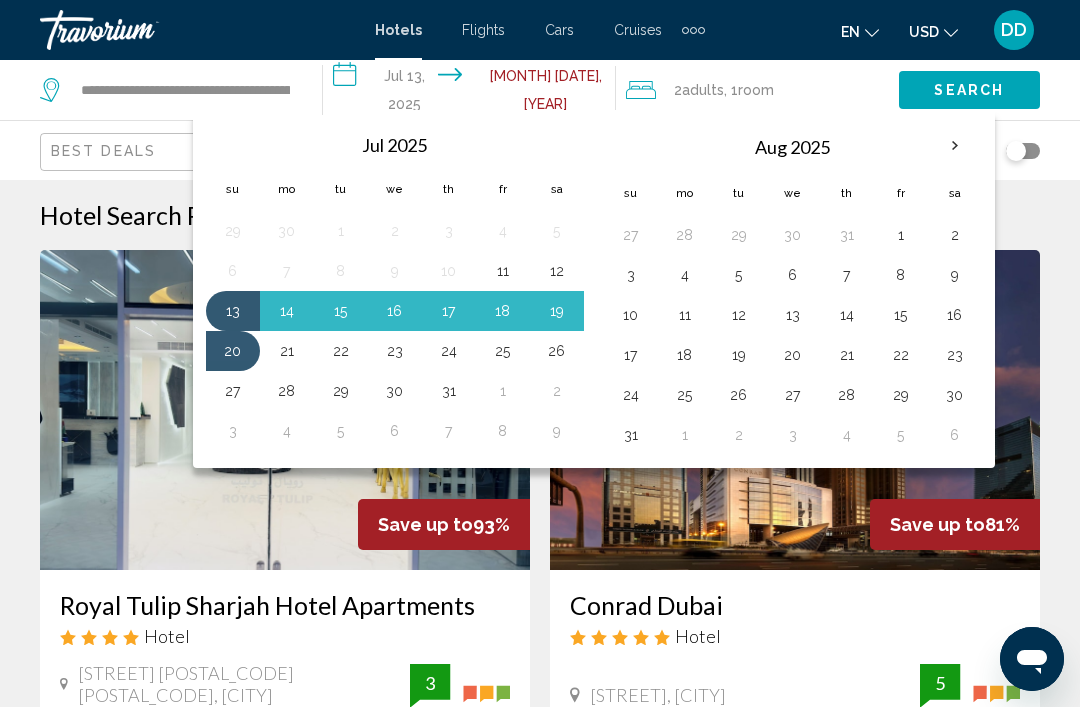 click at bounding box center [955, 146] 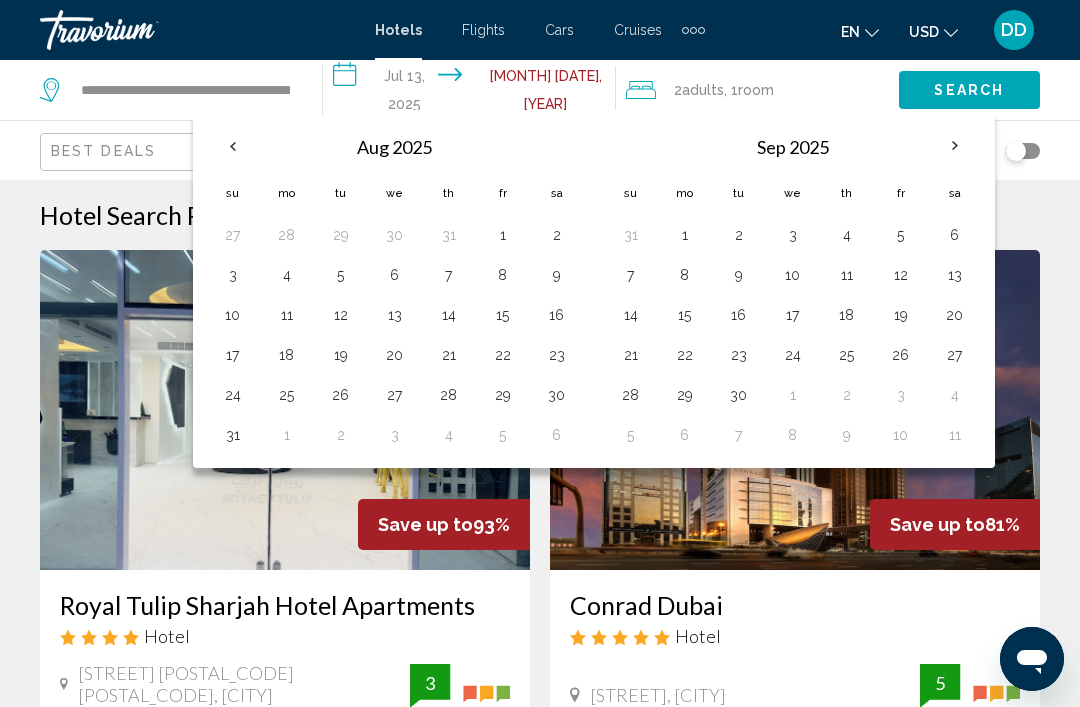 click at bounding box center (955, 146) 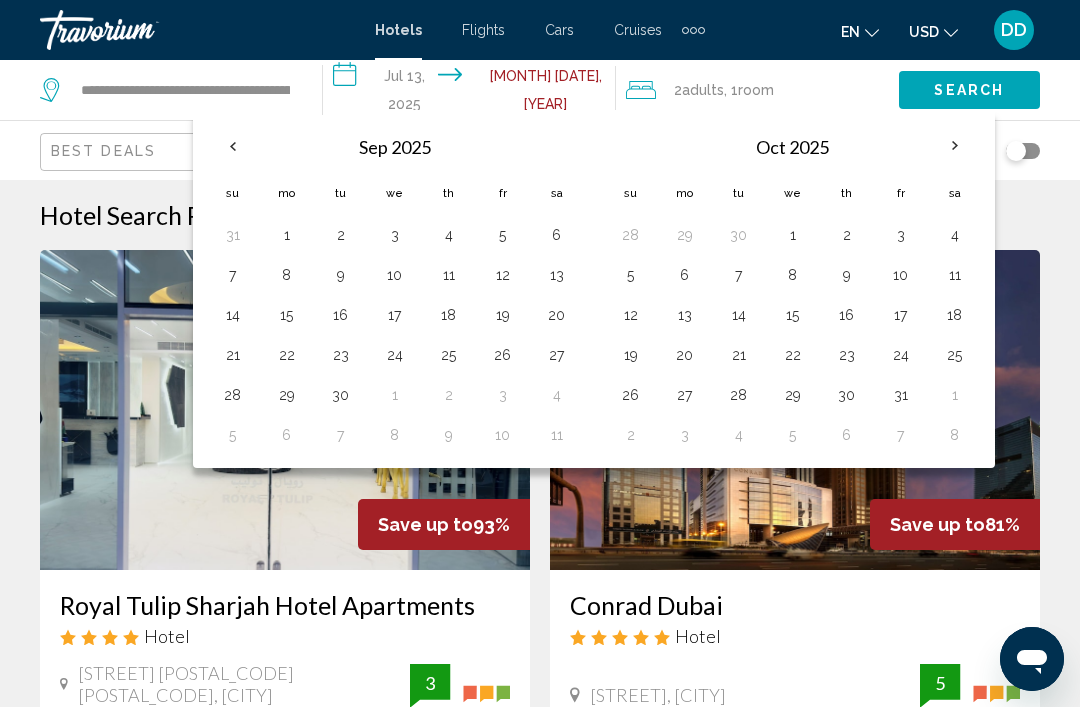 click on "26" at bounding box center (631, 395) 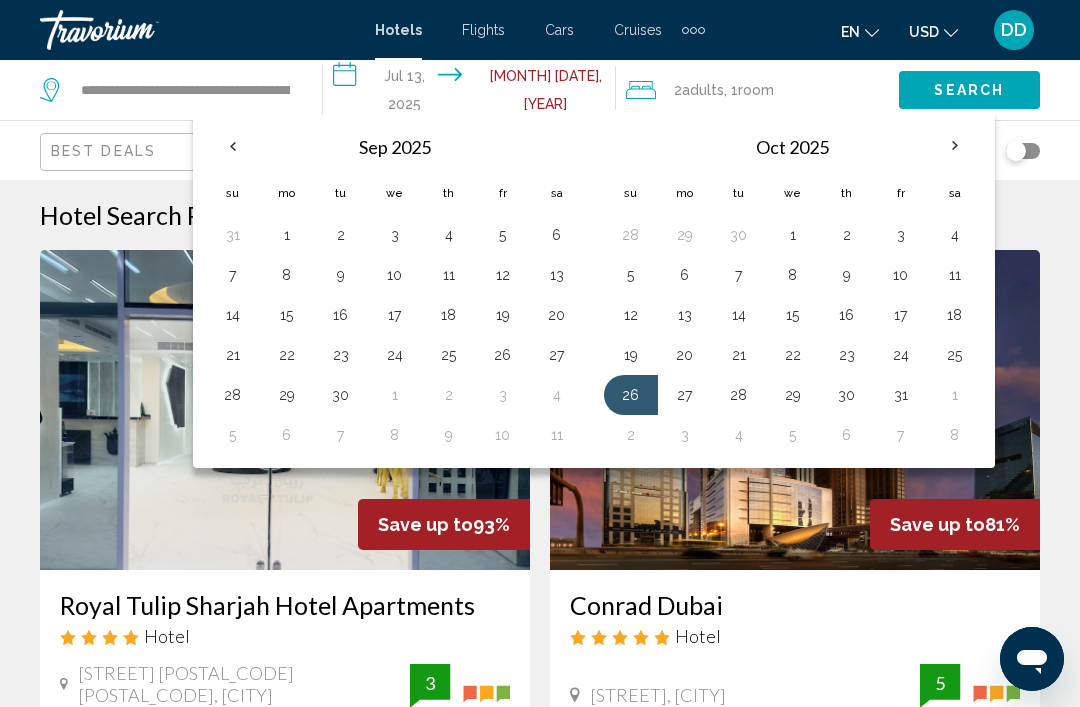 click on "31" at bounding box center (901, 395) 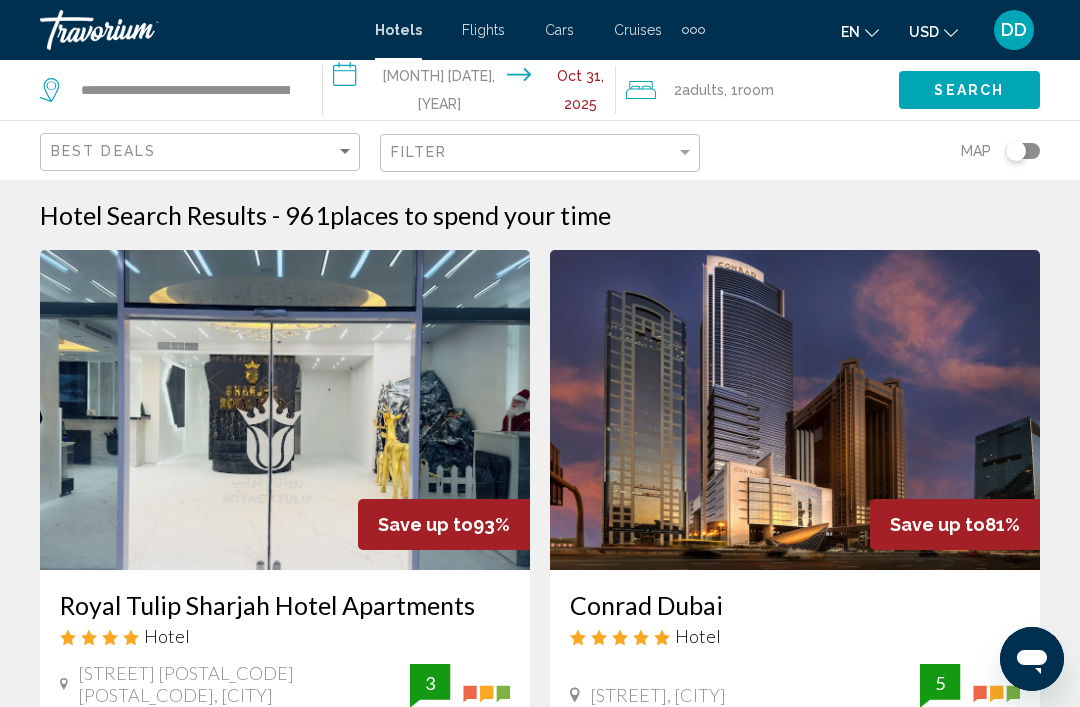 click on "Search" 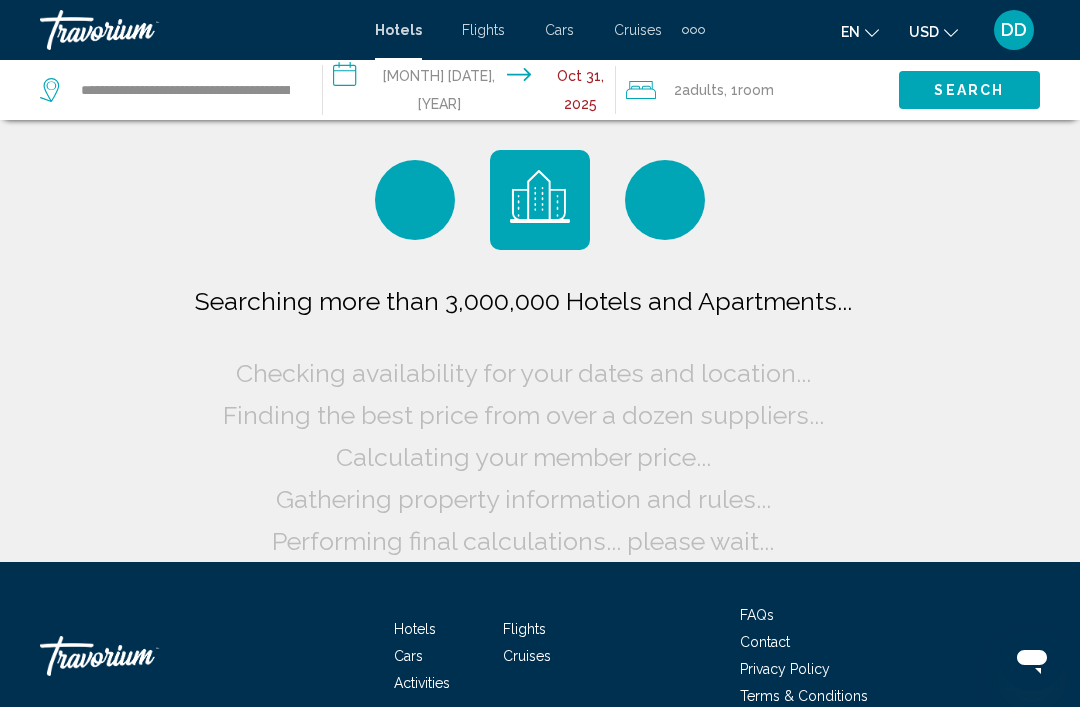 scroll, scrollTop: 0, scrollLeft: 0, axis: both 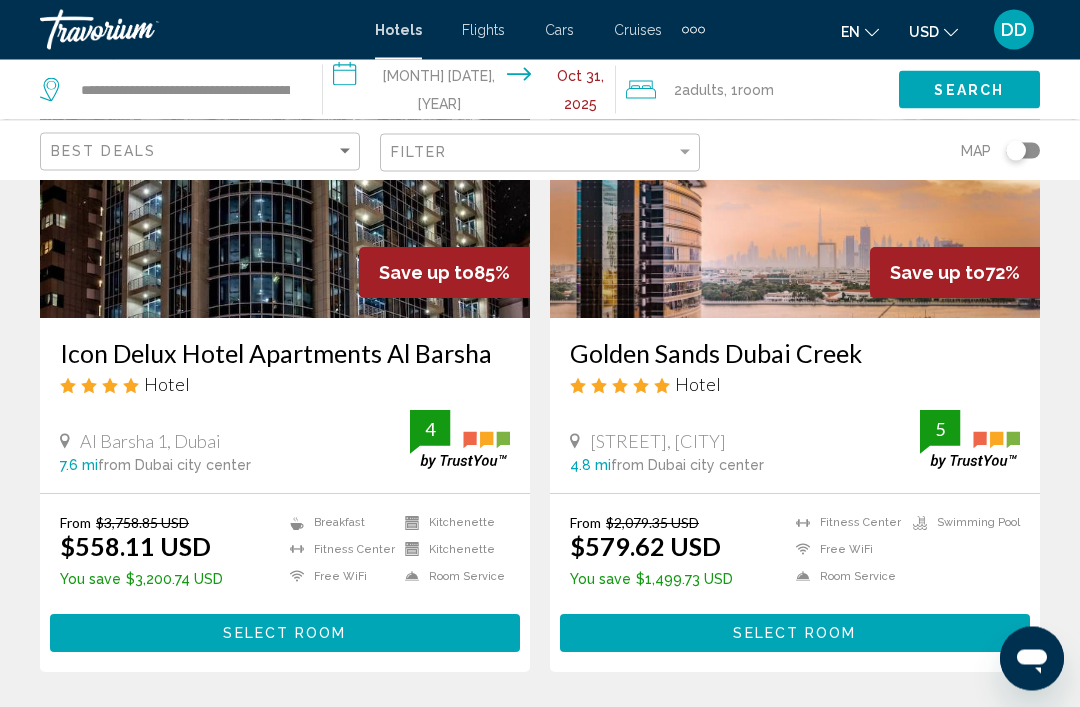 click at bounding box center [285, 159] 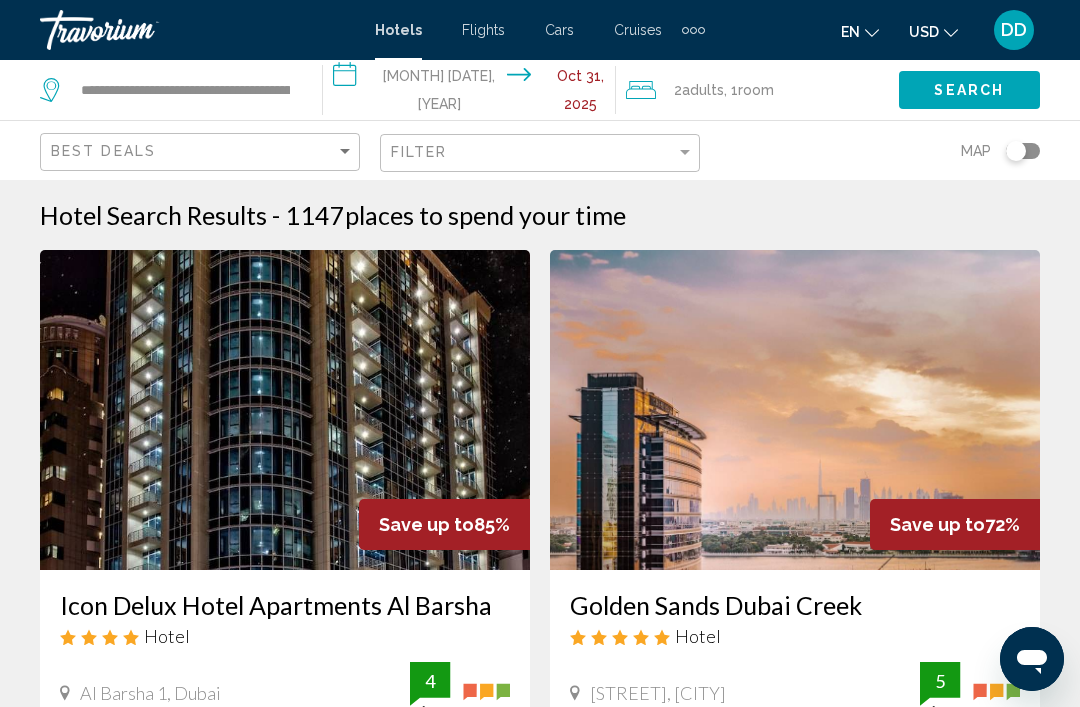click on "Room" 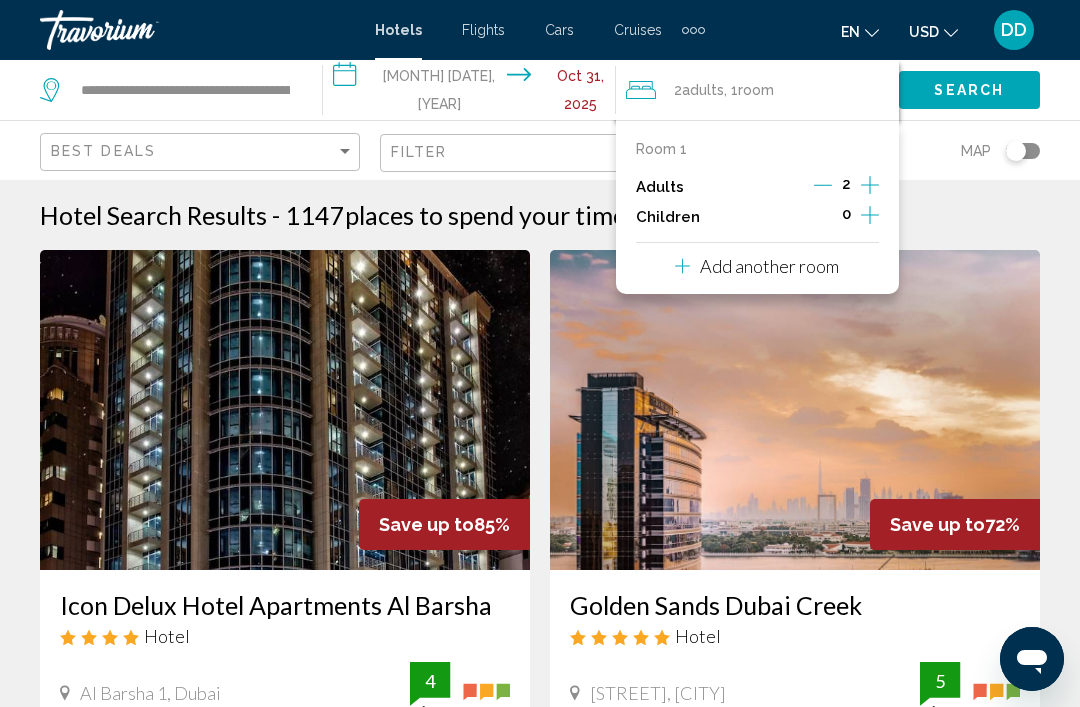 click on "Filter" 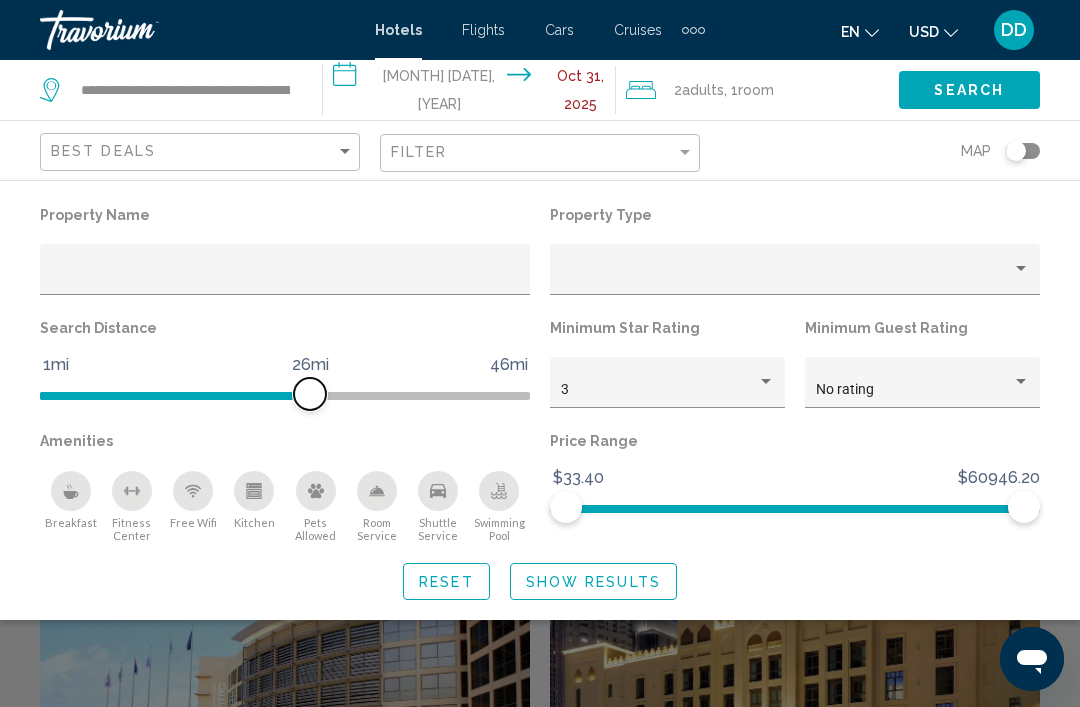 scroll, scrollTop: 398, scrollLeft: 0, axis: vertical 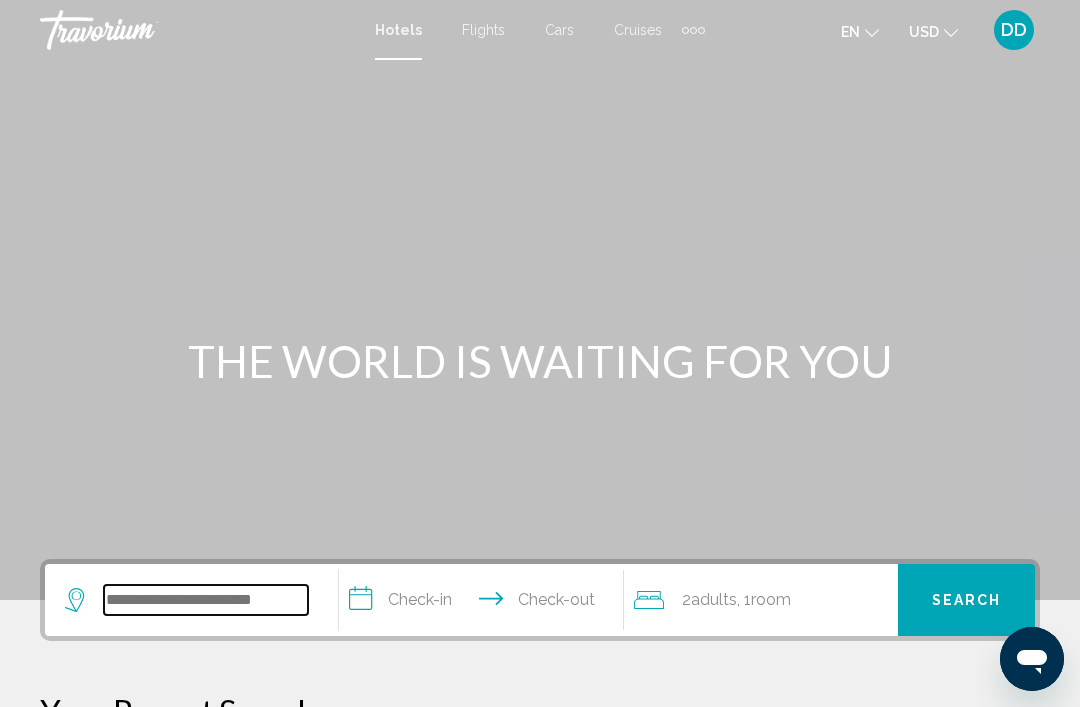click at bounding box center [206, 600] 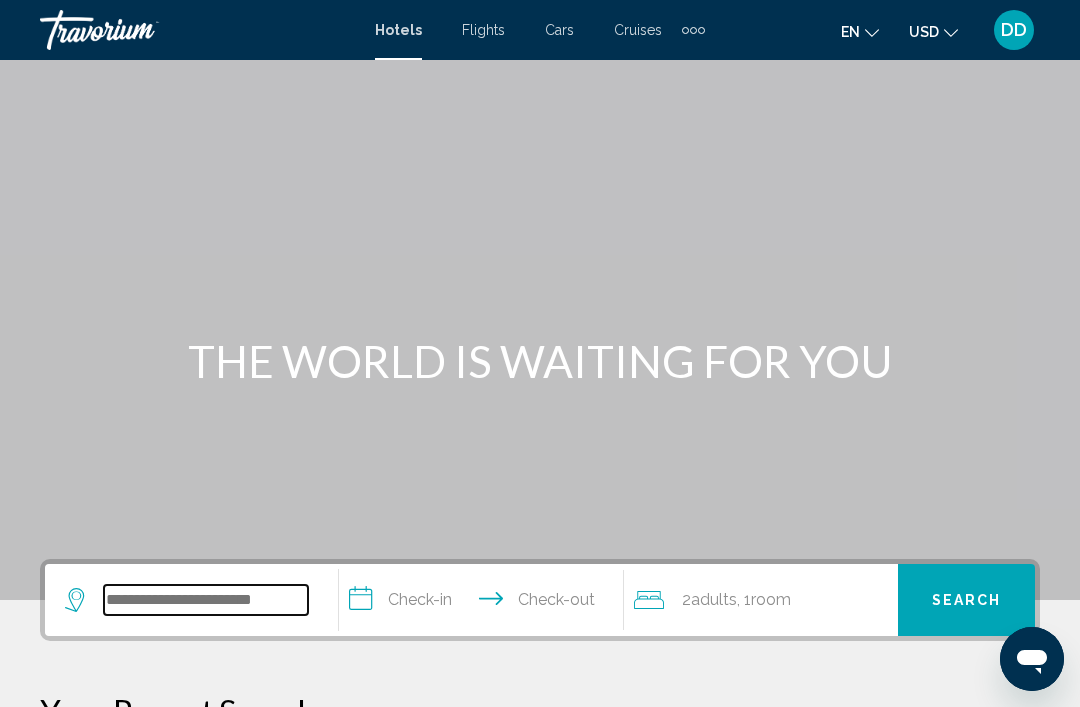 scroll, scrollTop: 42, scrollLeft: 0, axis: vertical 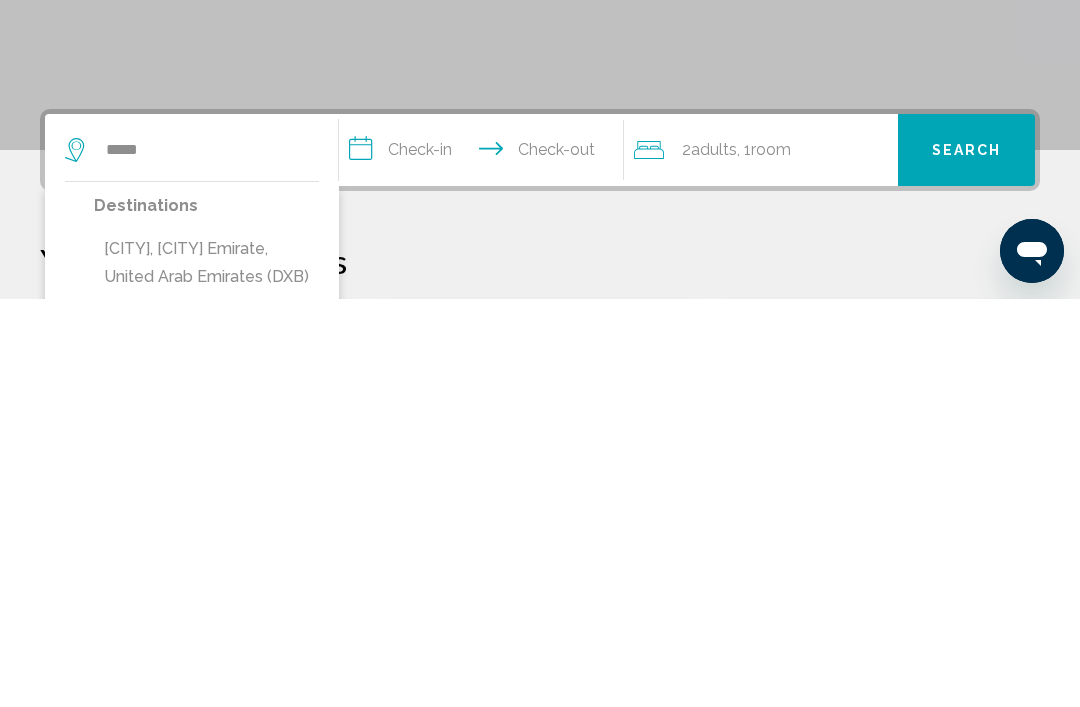 click on "[CITY], [CITY] [COUNTRY] ([IATA_CODE])" at bounding box center (206, 671) 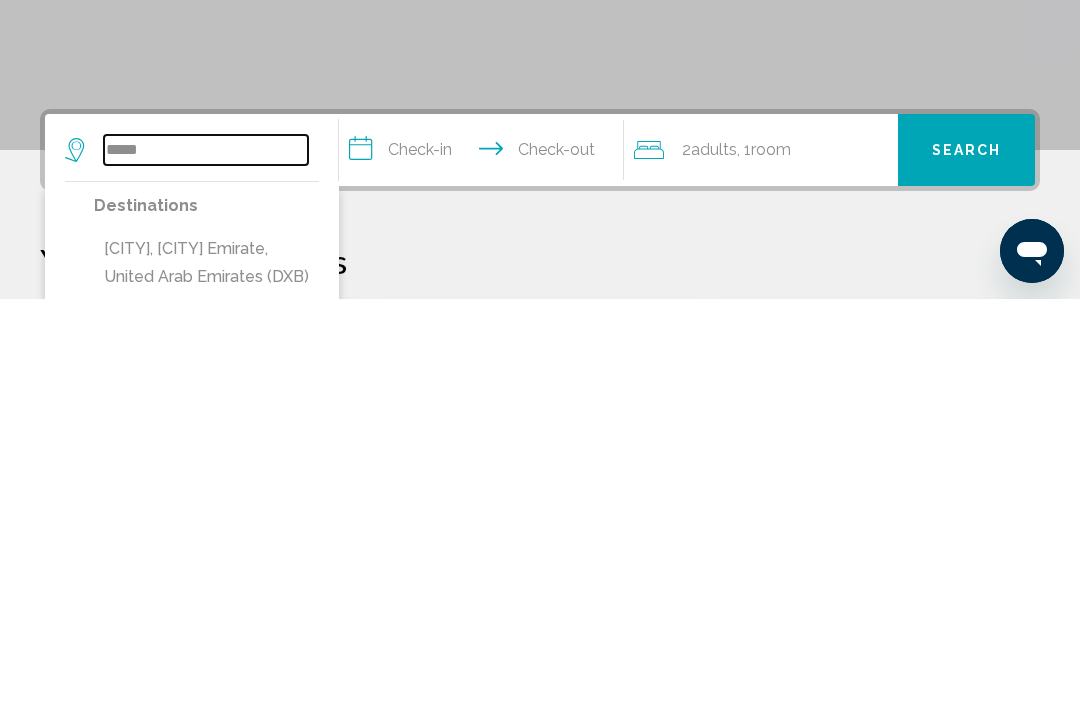 type on "**********" 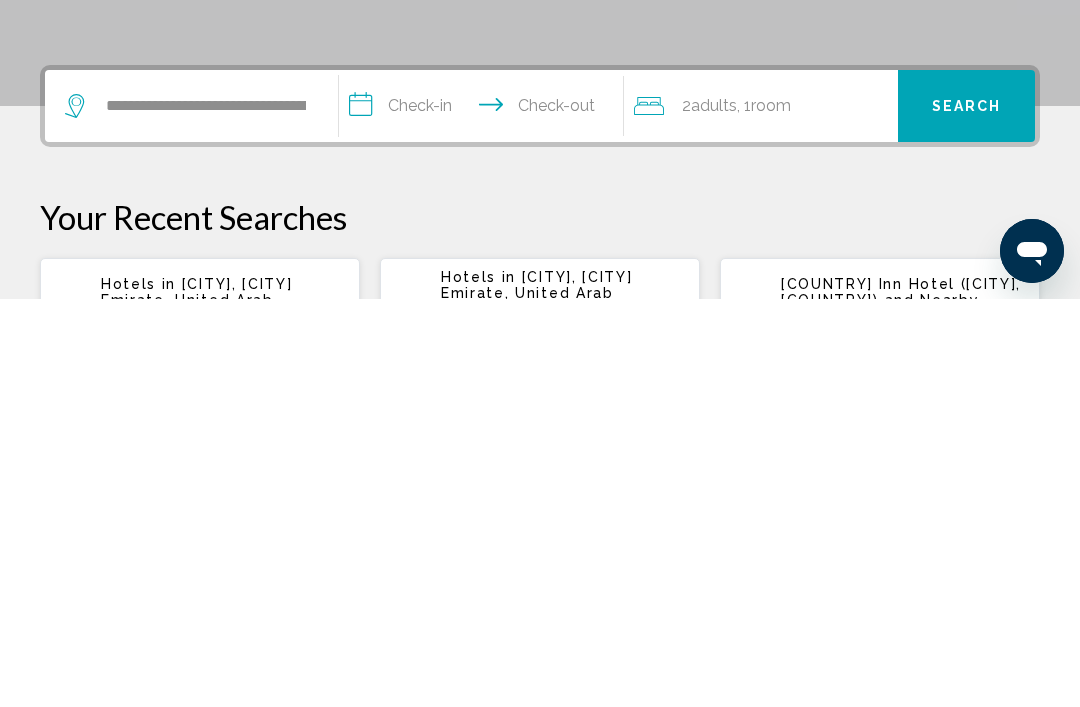 click on "**********" at bounding box center [485, 517] 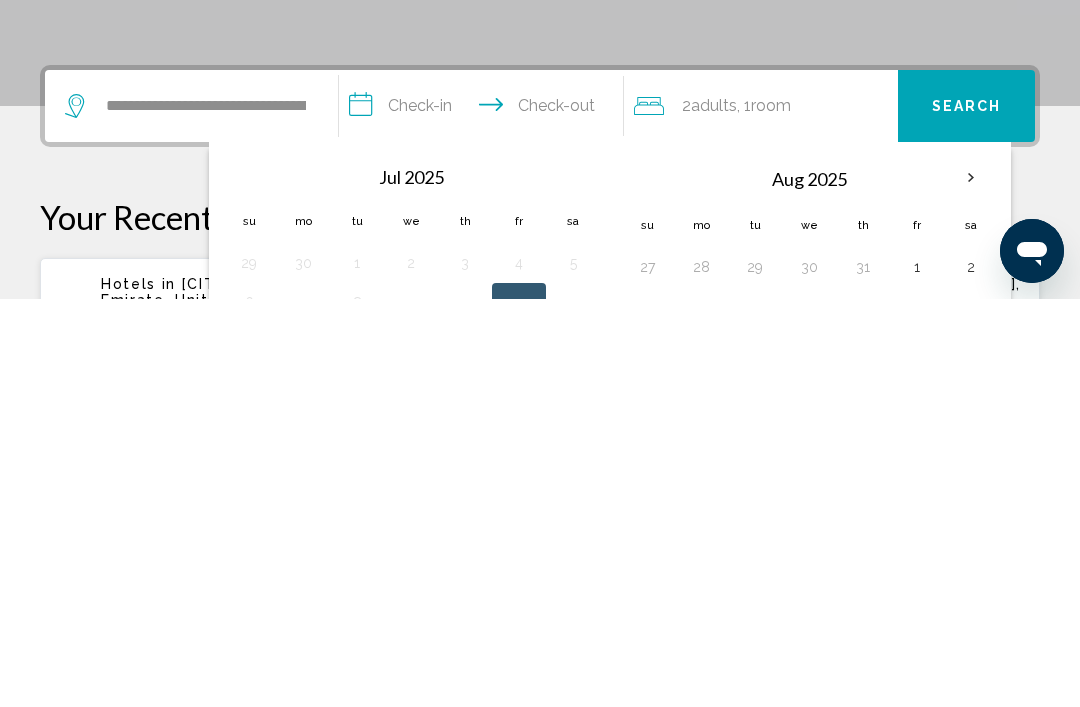 scroll, scrollTop: 494, scrollLeft: 0, axis: vertical 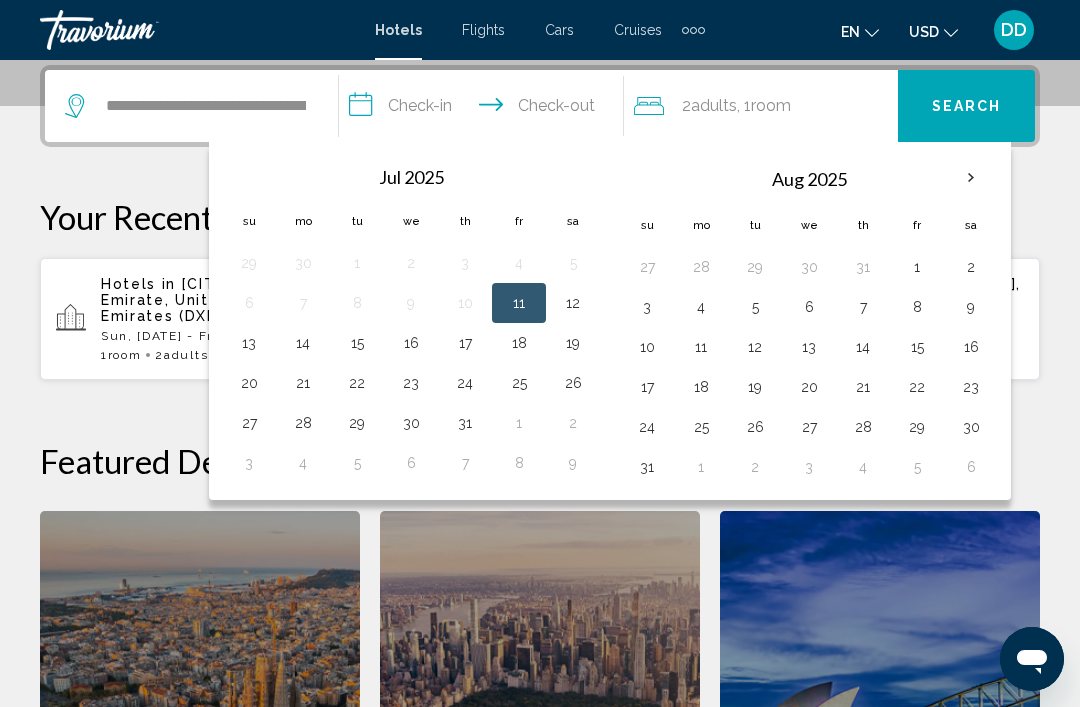 click at bounding box center (971, 178) 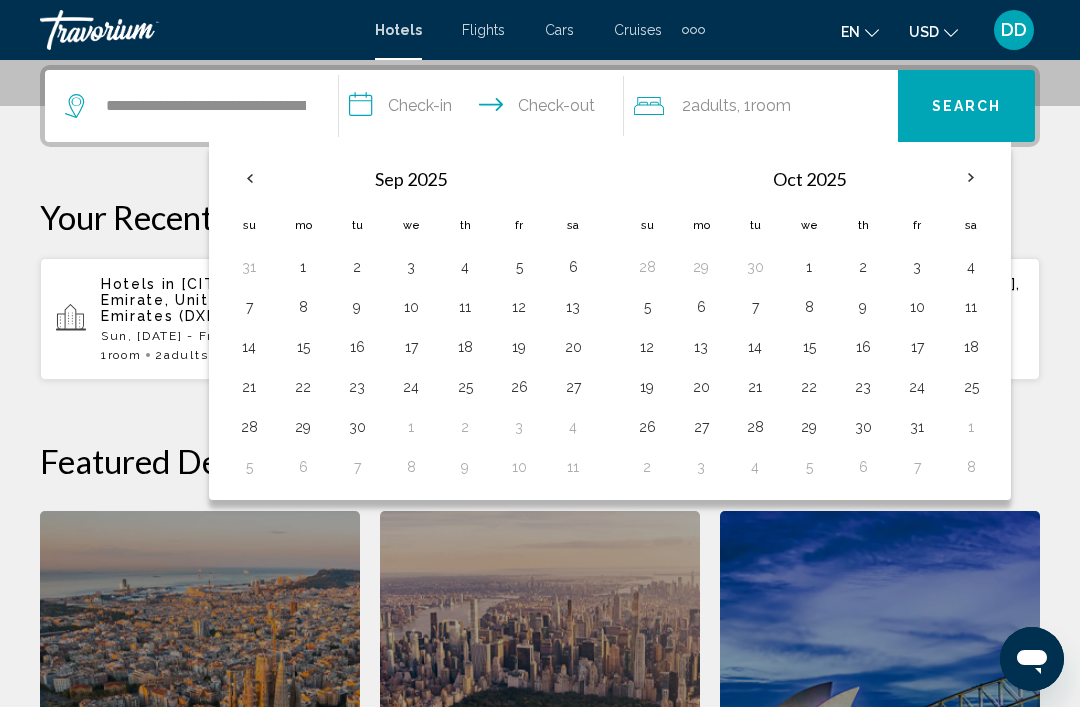 click on "26" at bounding box center [647, 427] 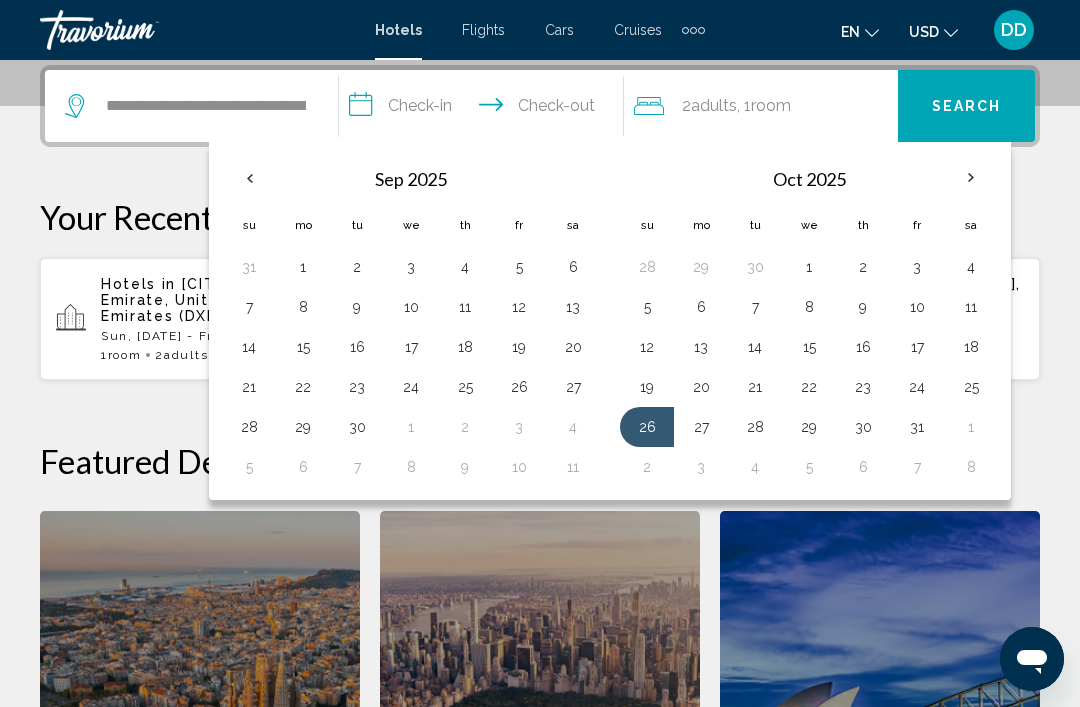 click on "31" at bounding box center (917, 427) 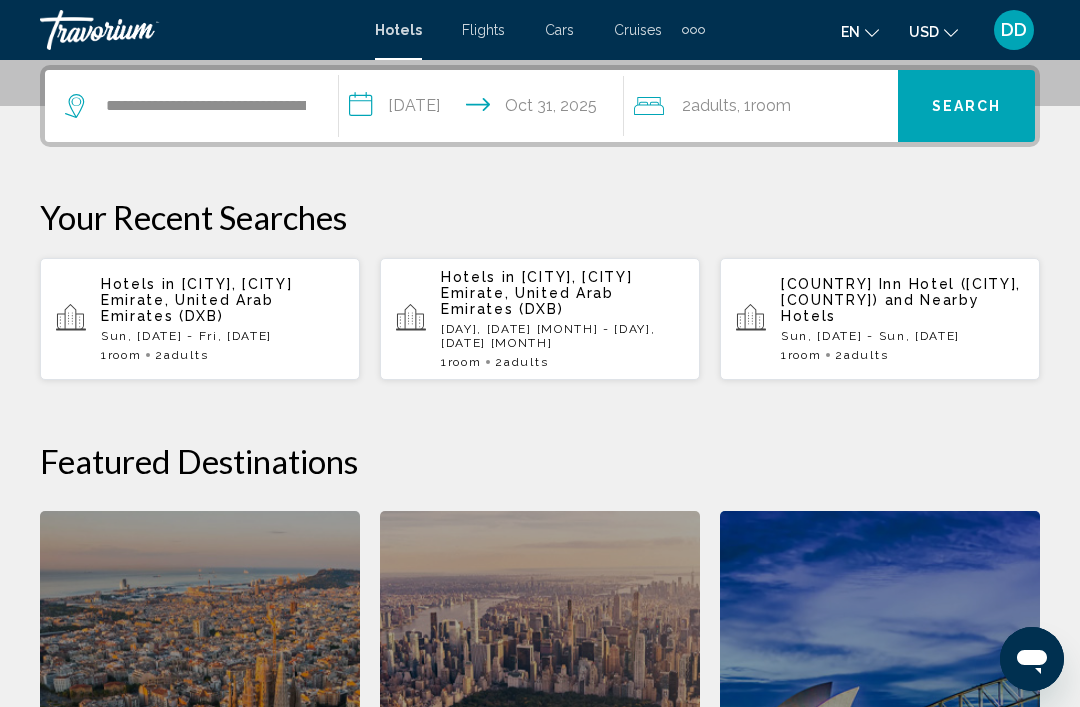 click on "Search" at bounding box center (967, 107) 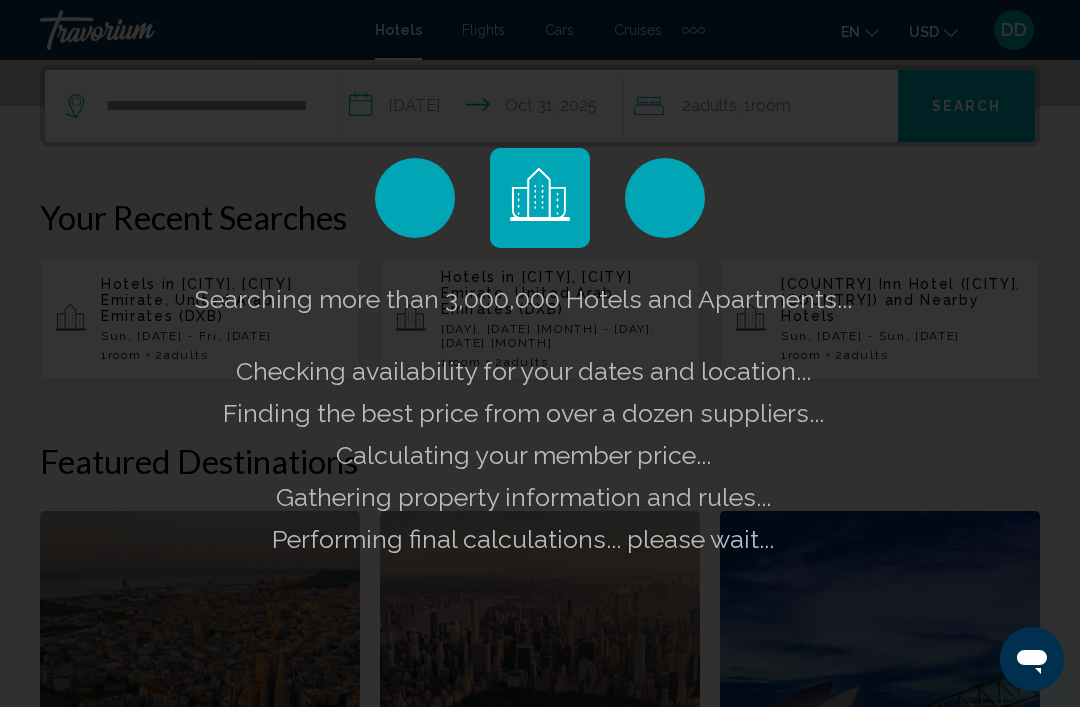 scroll, scrollTop: 0, scrollLeft: 0, axis: both 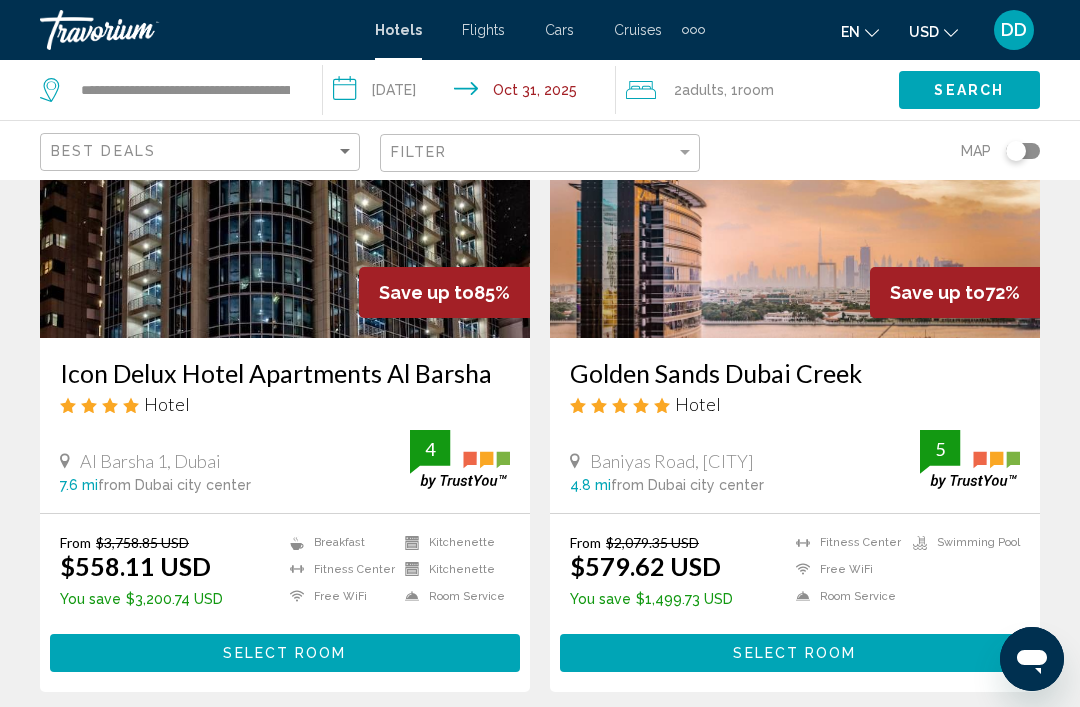 click on "Select Room" at bounding box center [284, 654] 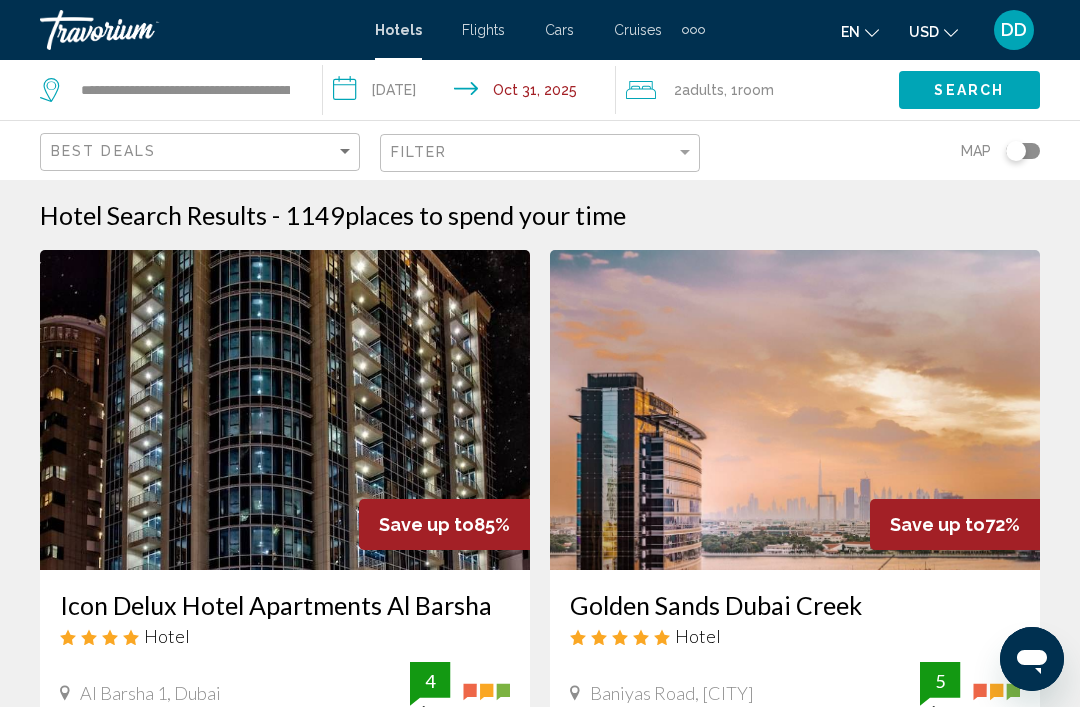 click on ", 1  Room rooms" 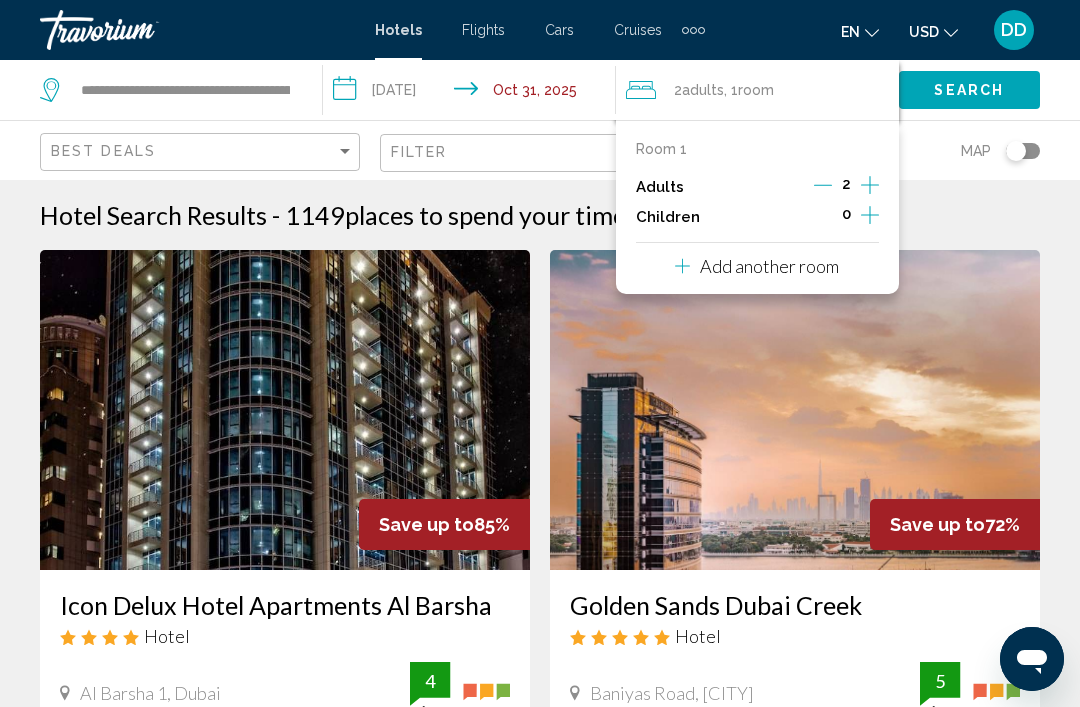click 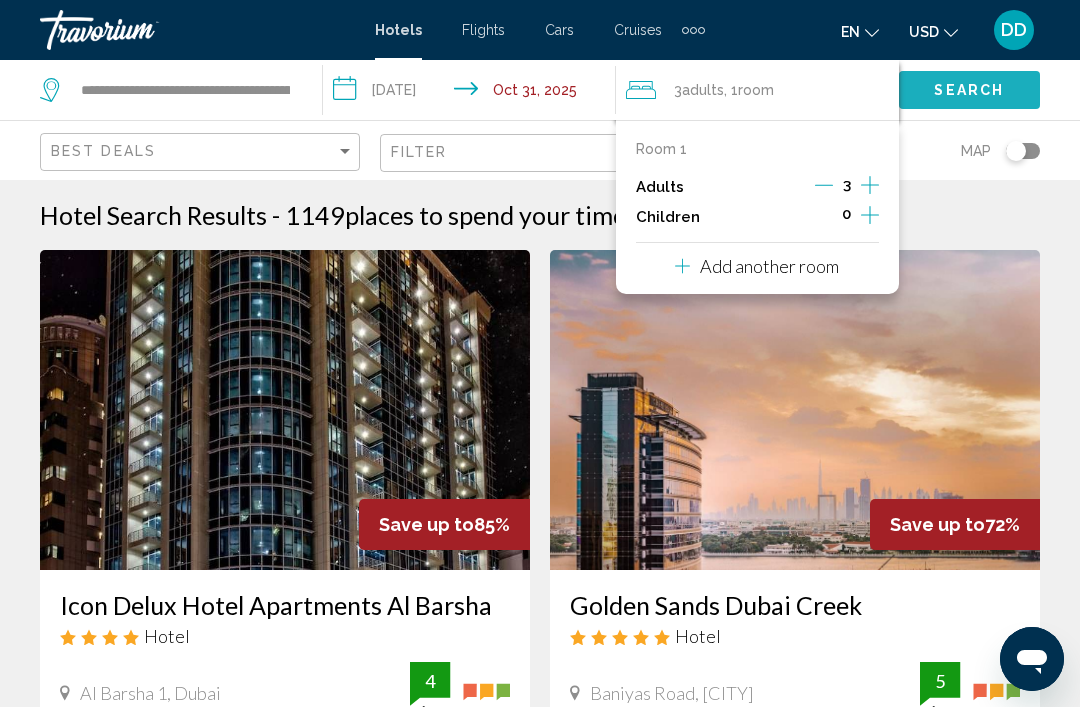 click on "Search" 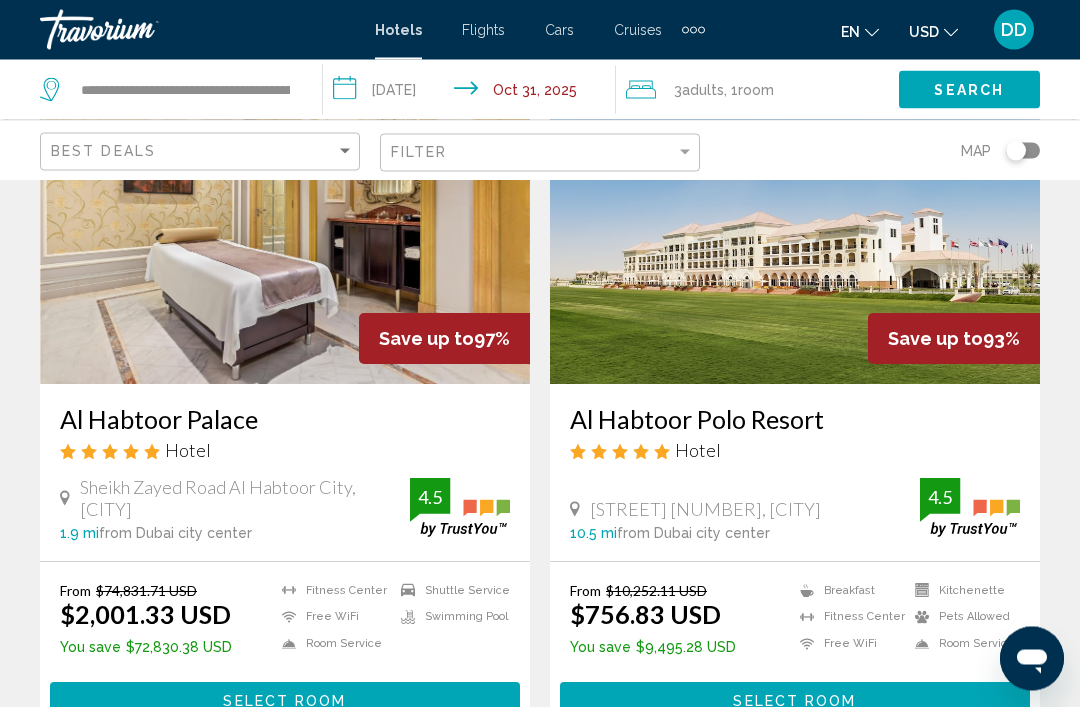 scroll, scrollTop: 186, scrollLeft: 0, axis: vertical 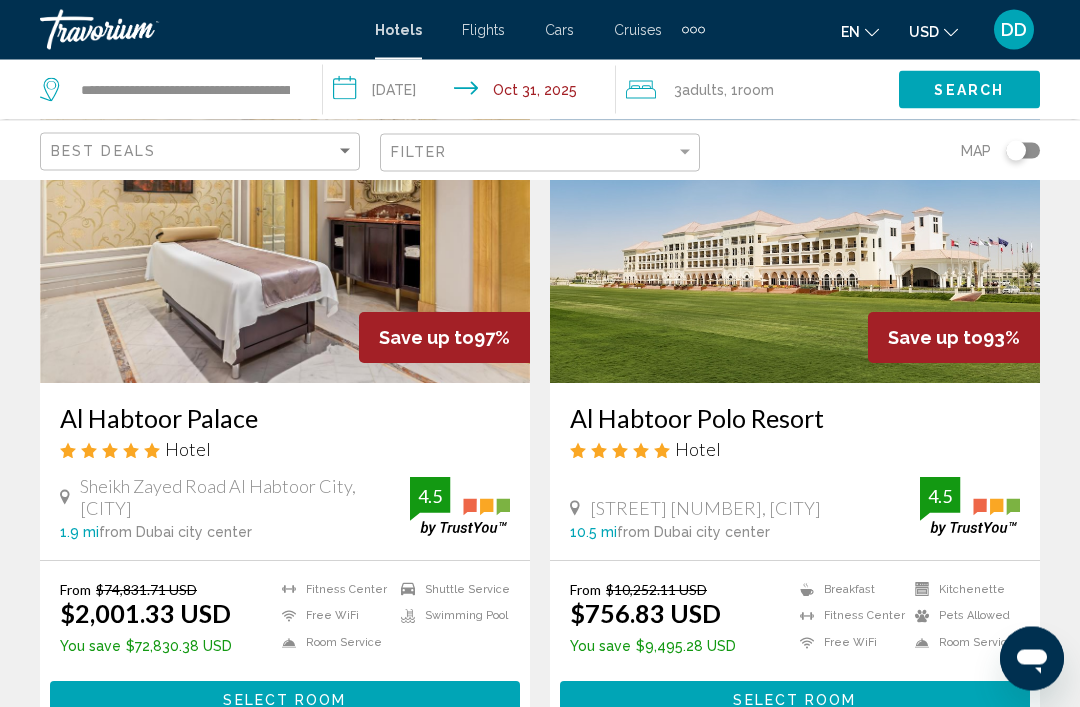 click at bounding box center (285, 224) 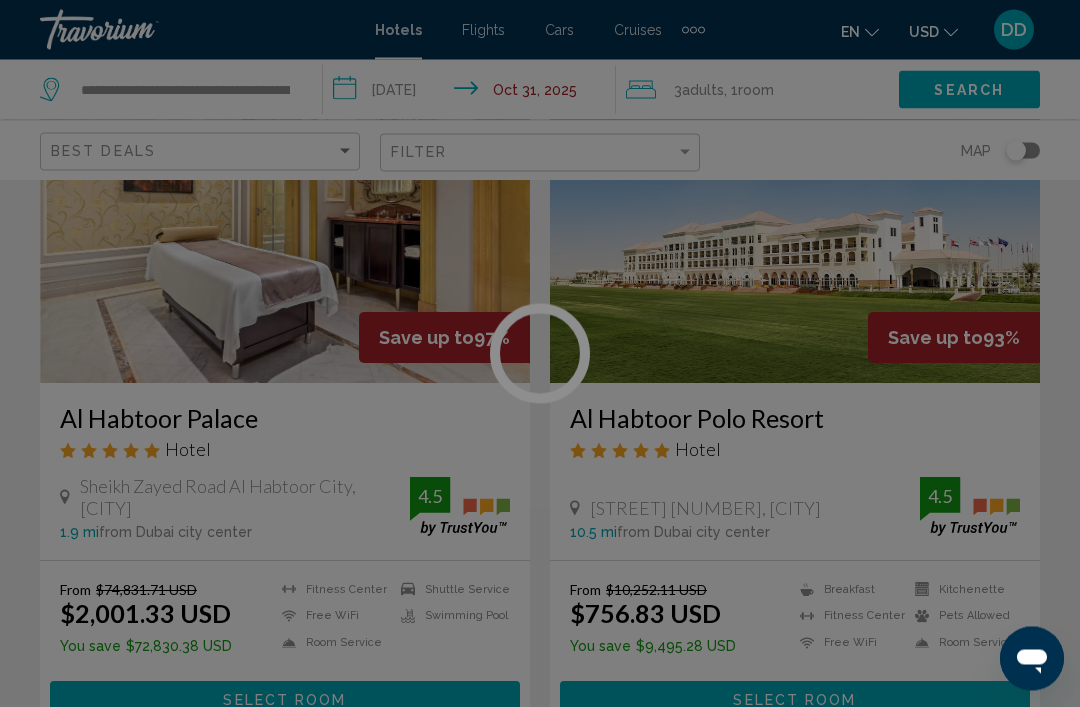 scroll, scrollTop: 187, scrollLeft: 0, axis: vertical 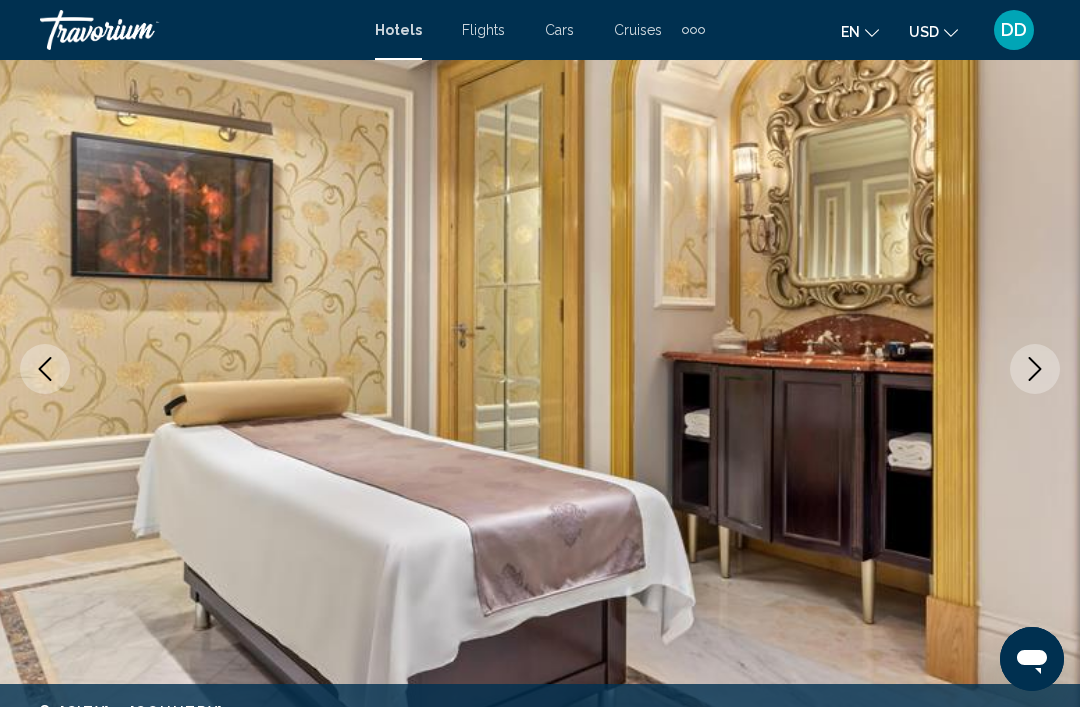 click 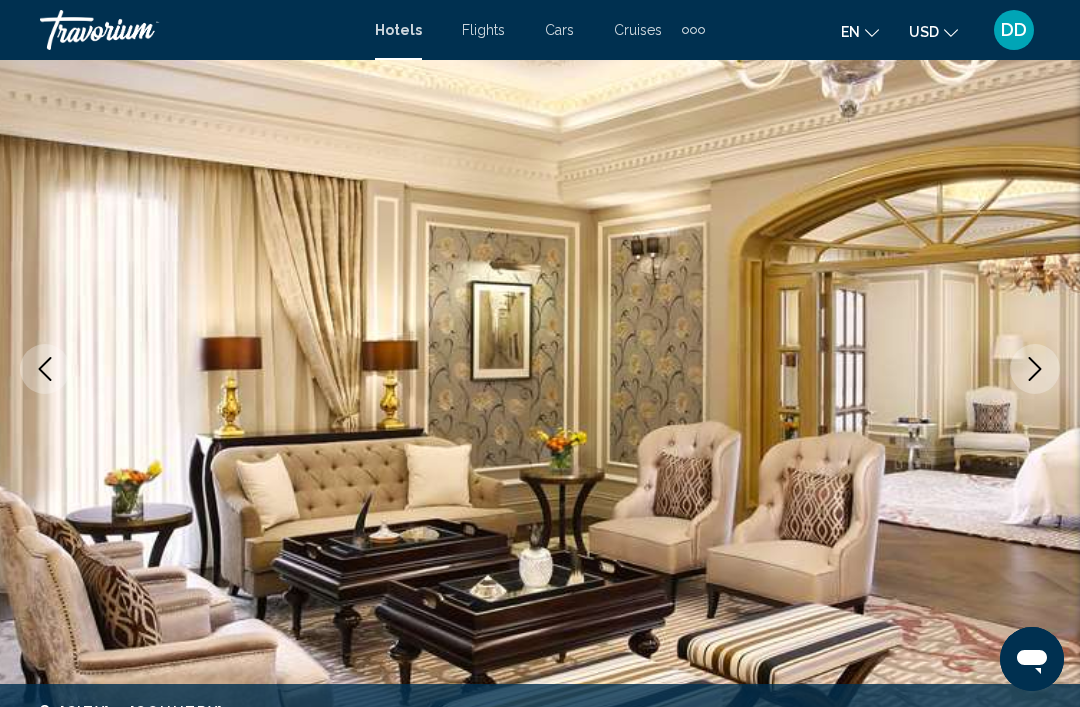 scroll, scrollTop: 0, scrollLeft: 0, axis: both 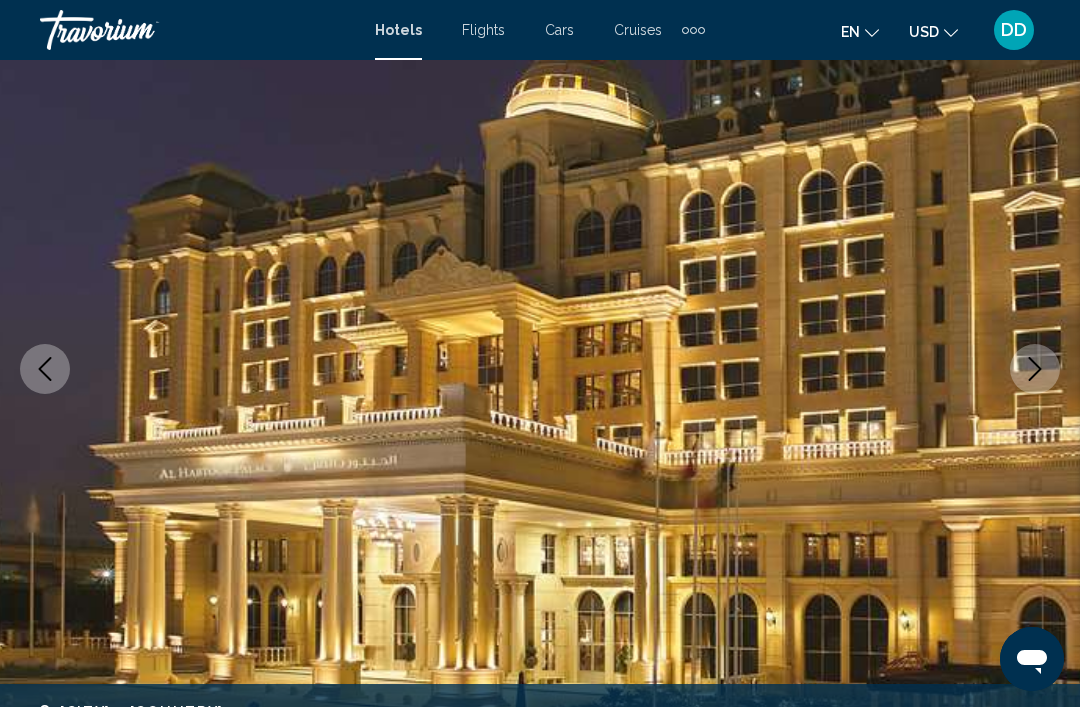 click at bounding box center (540, 369) 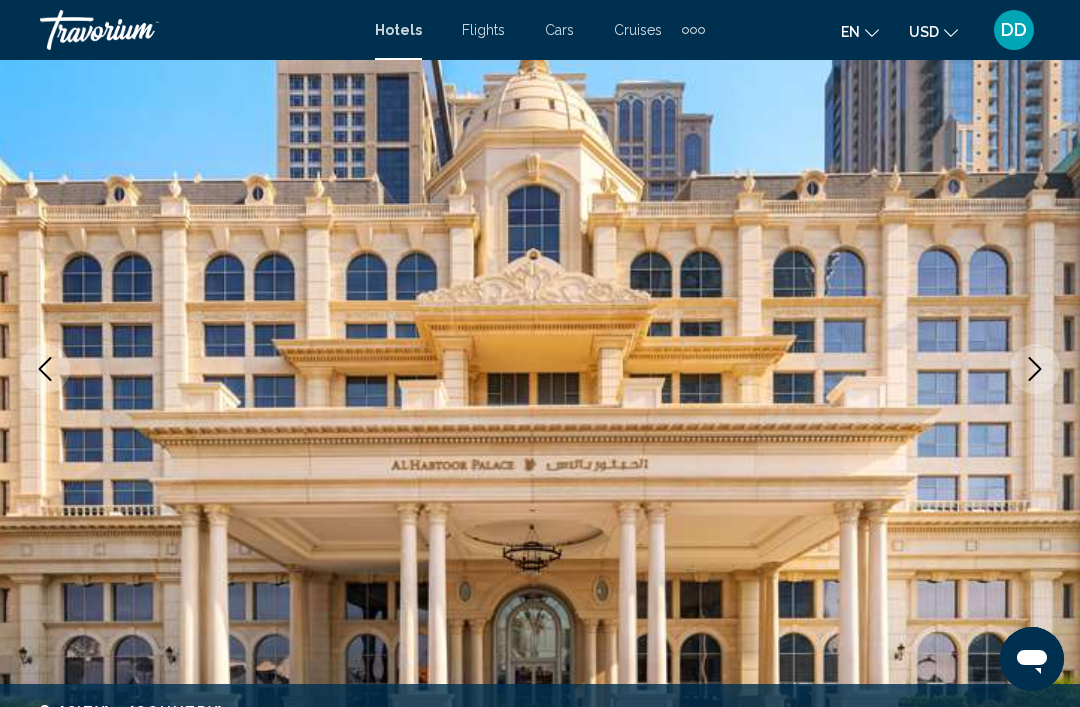 scroll, scrollTop: 0, scrollLeft: 0, axis: both 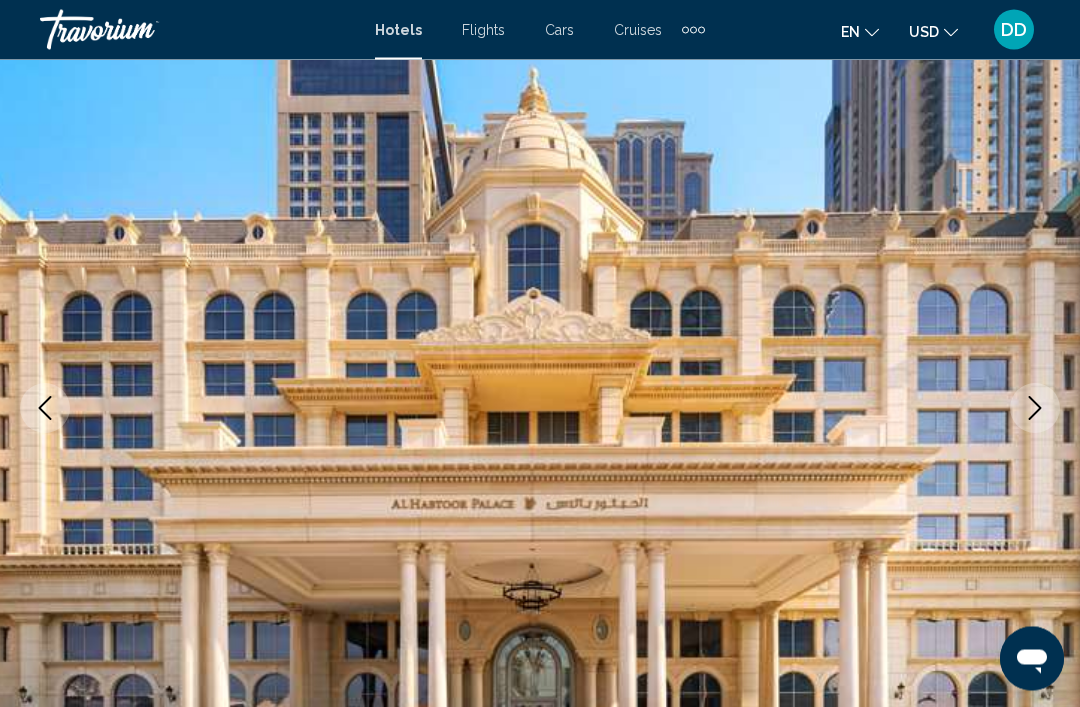 click at bounding box center [540, 409] 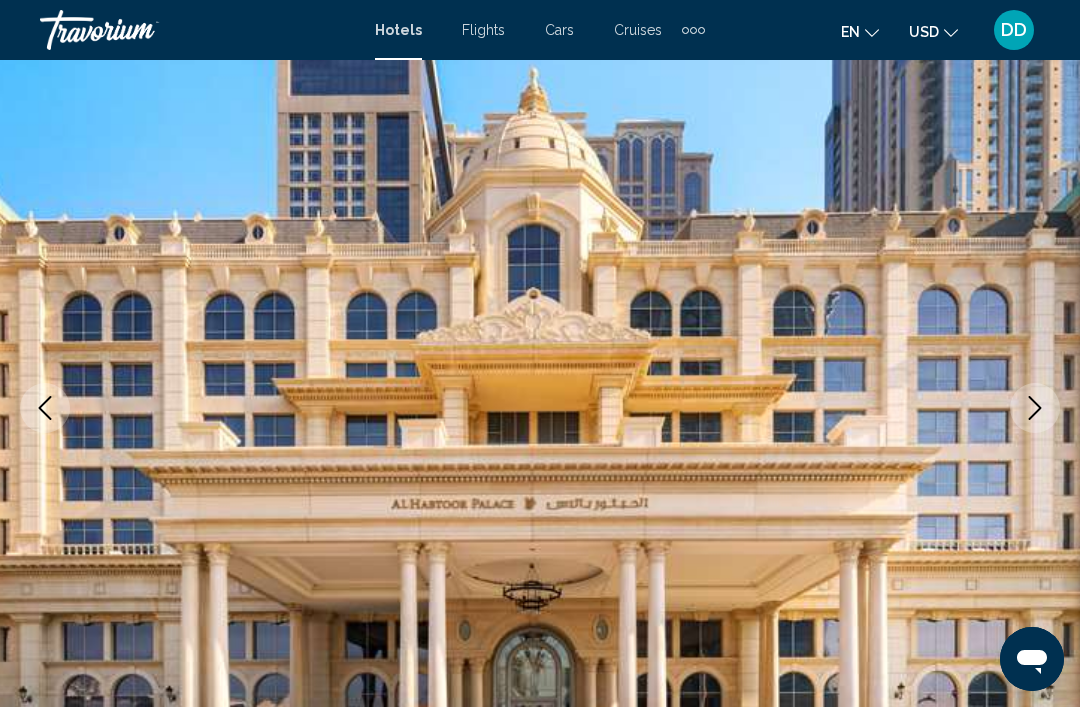 click 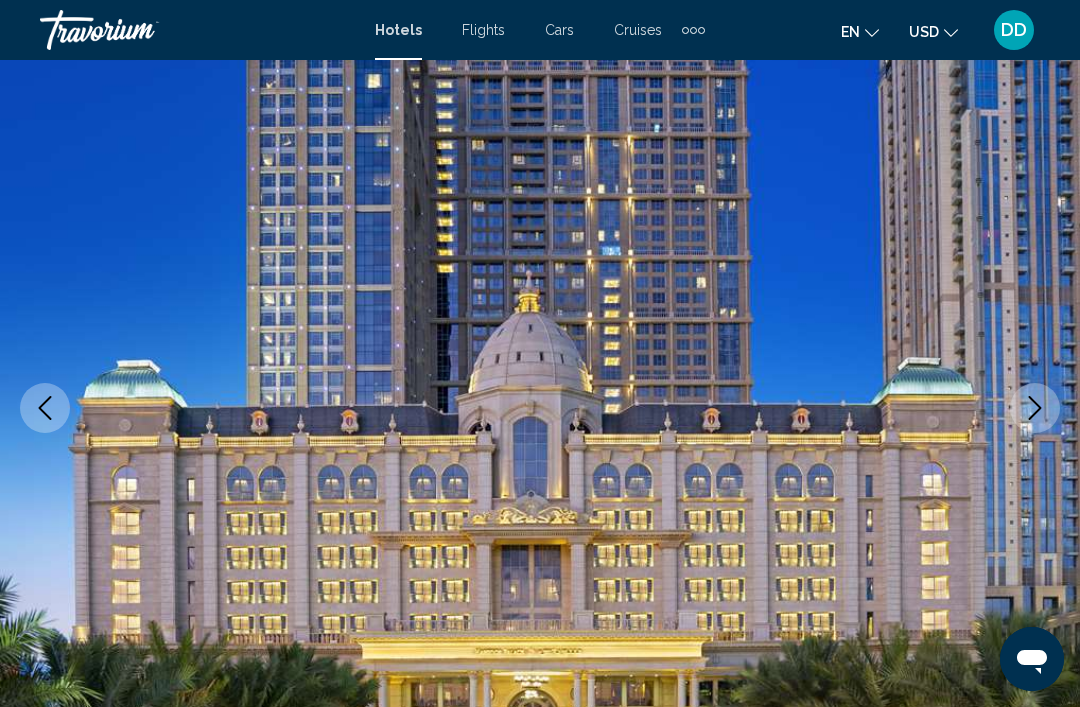 click at bounding box center (1035, 408) 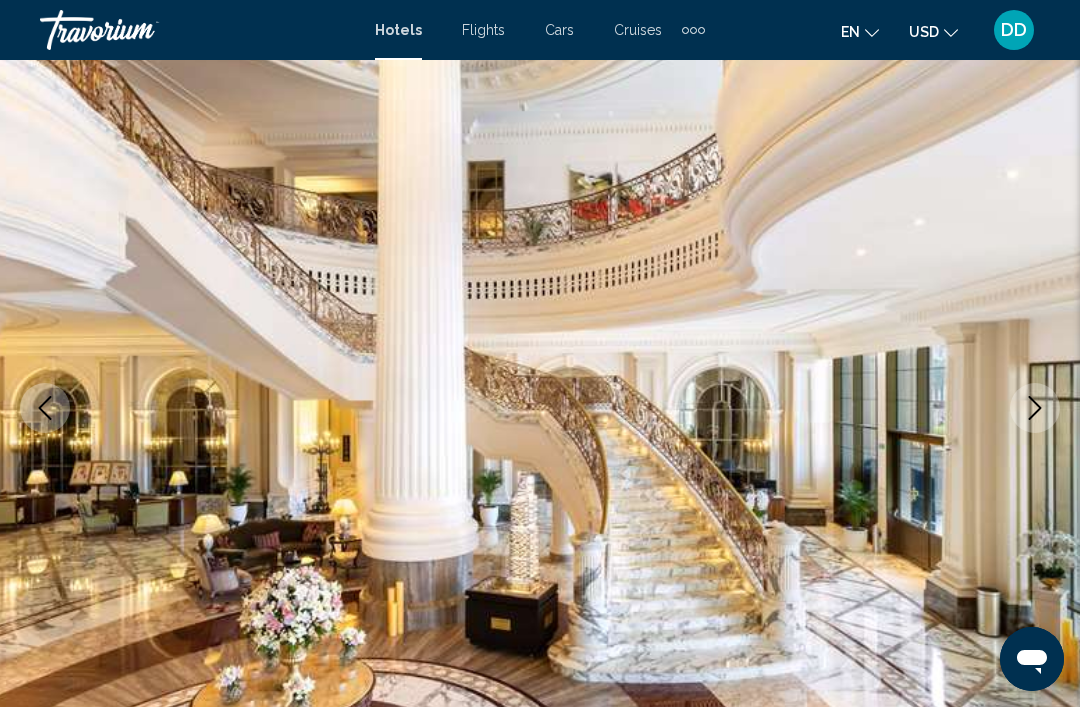 click at bounding box center (1035, 408) 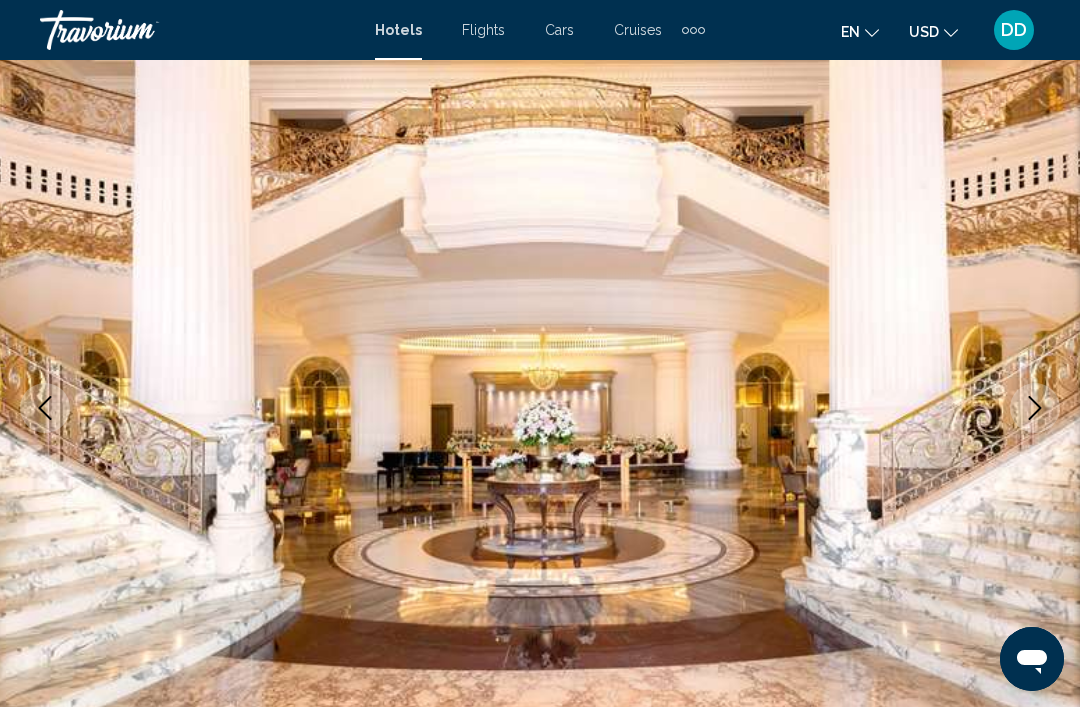 click 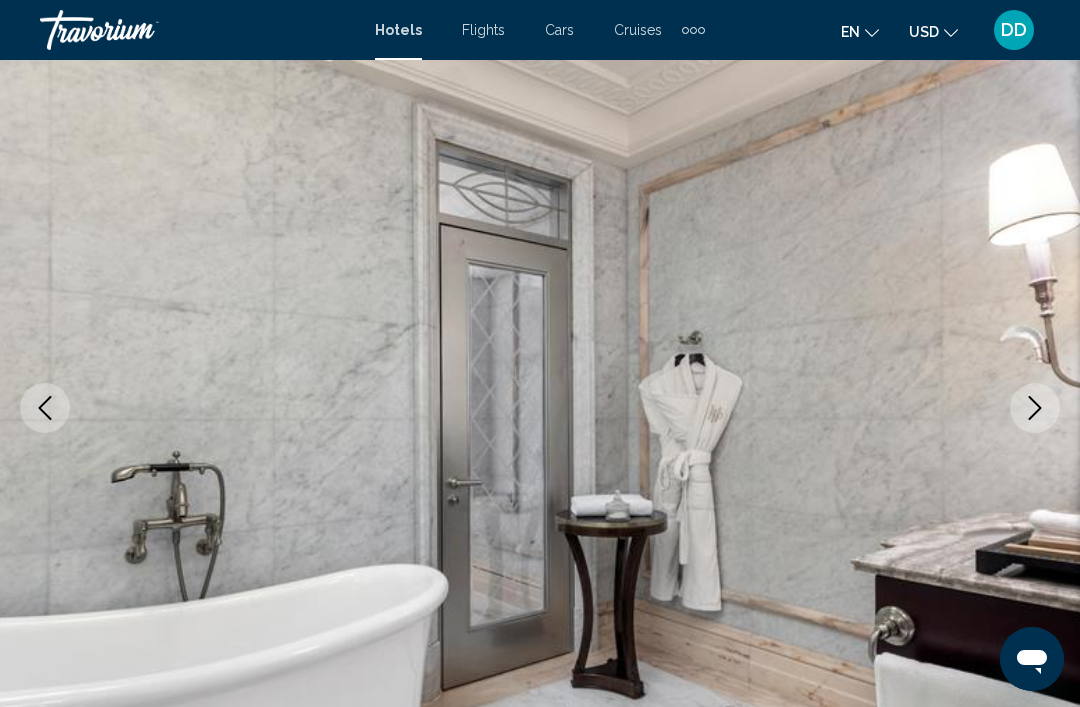click at bounding box center (540, 408) 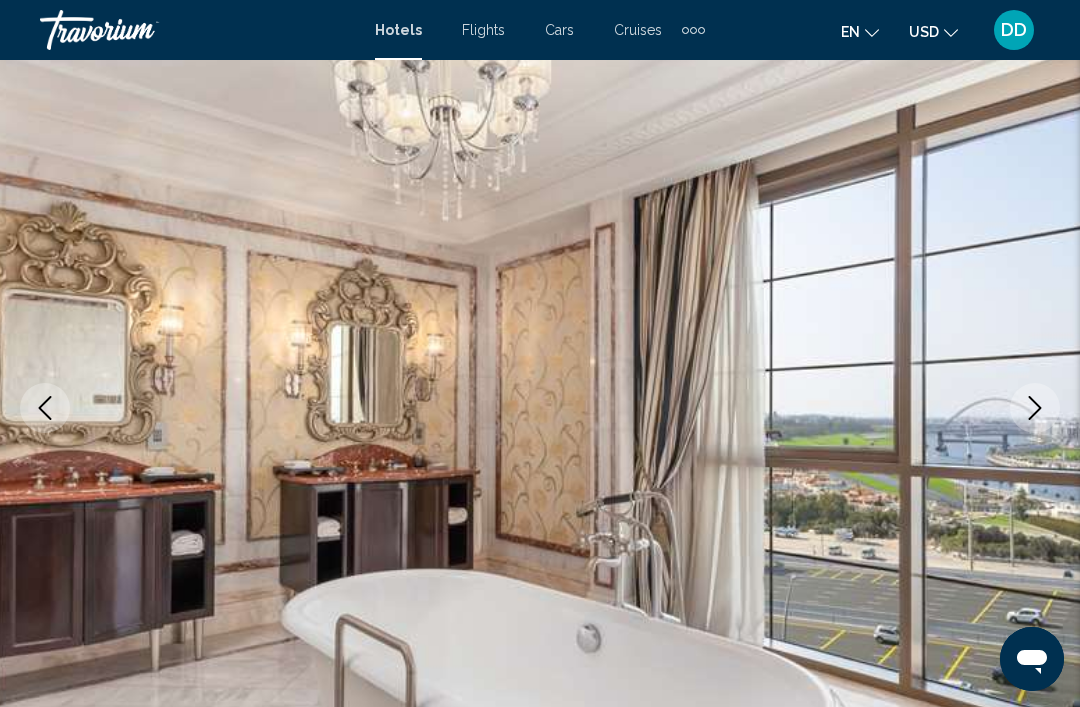 click 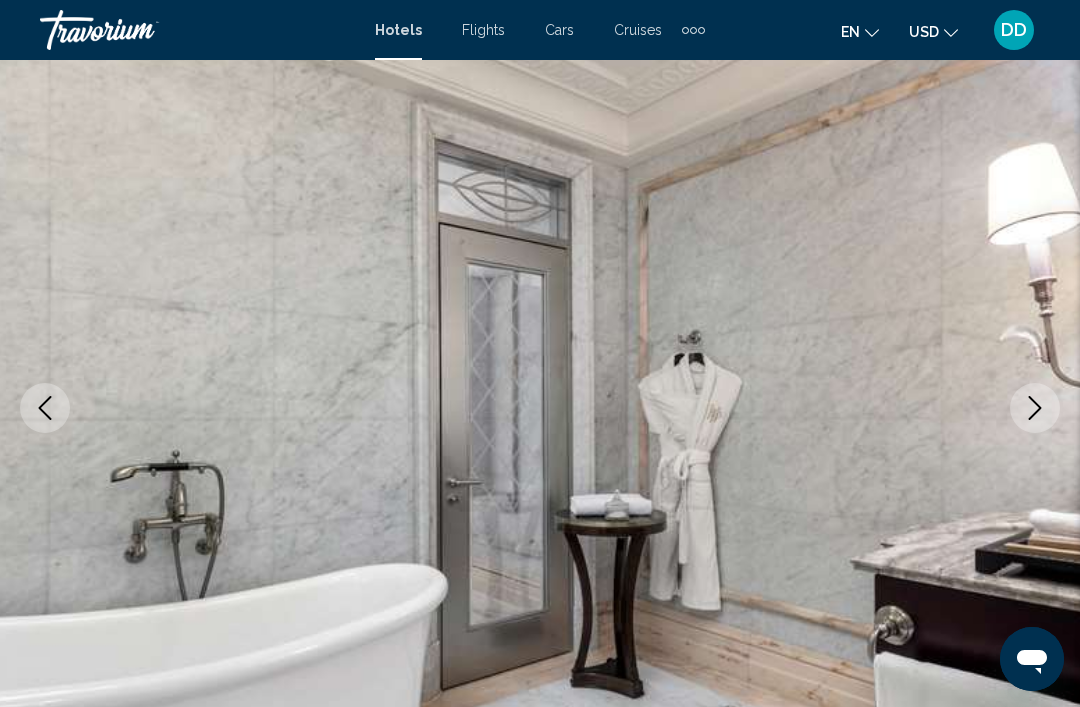 click 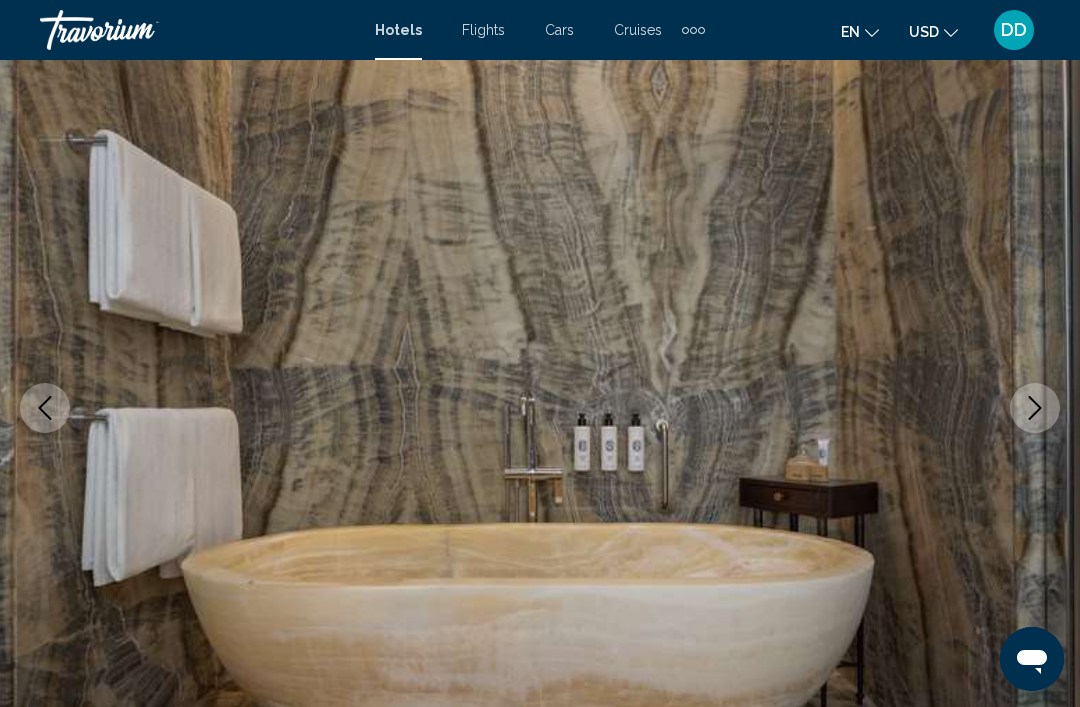 click 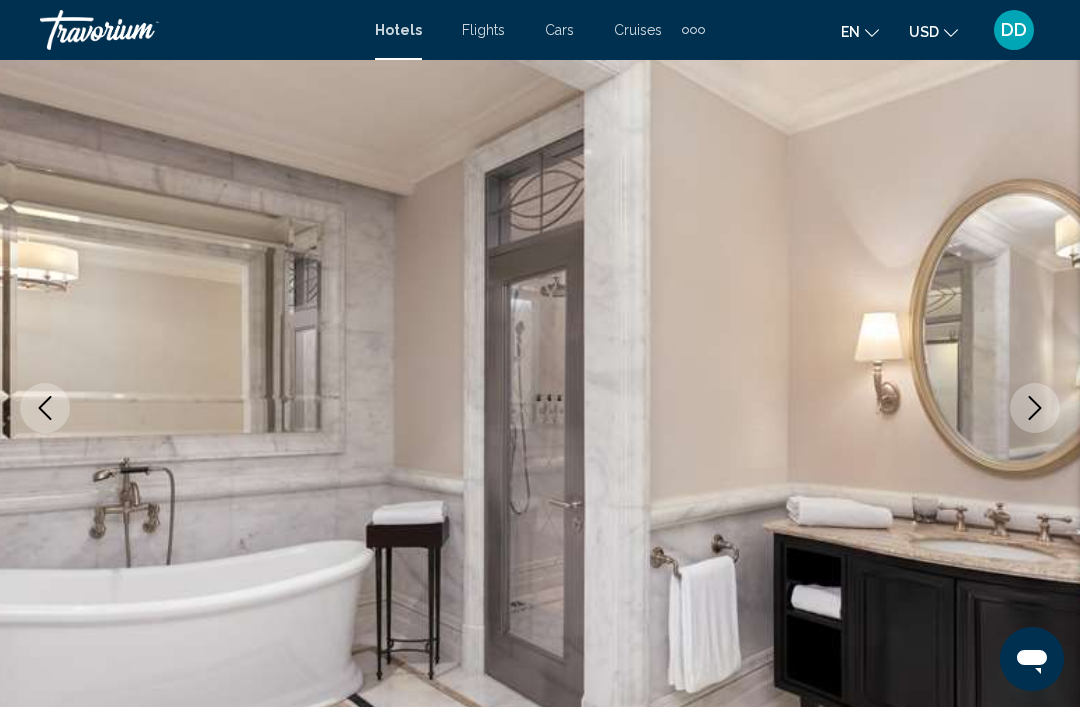click 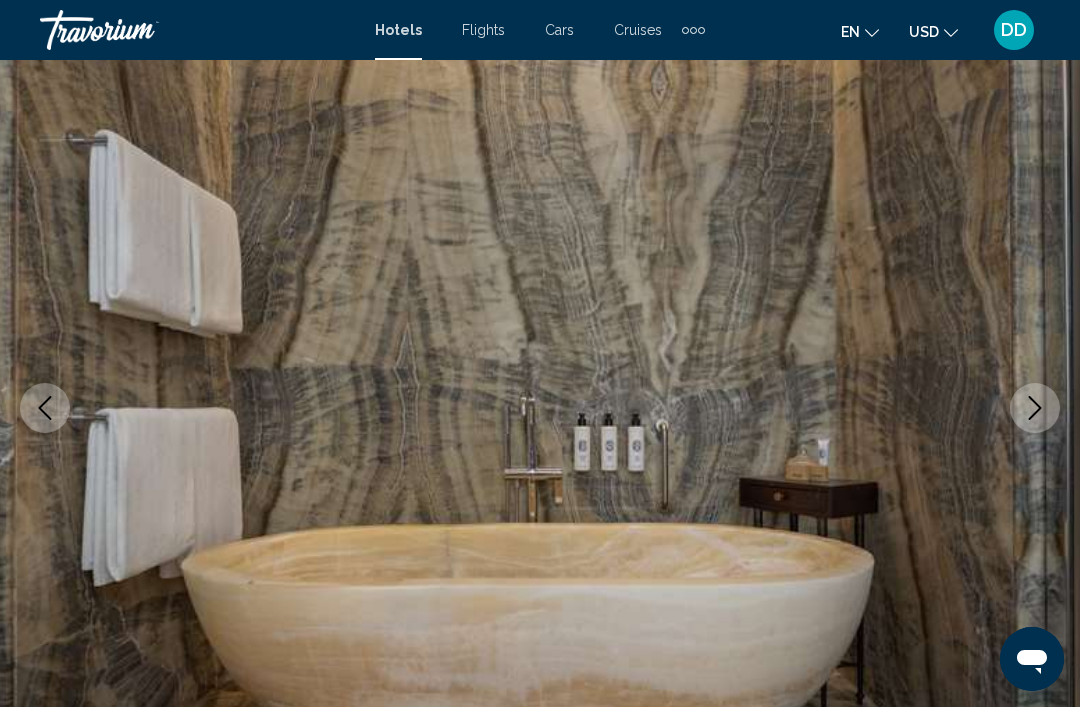 scroll, scrollTop: 0, scrollLeft: 0, axis: both 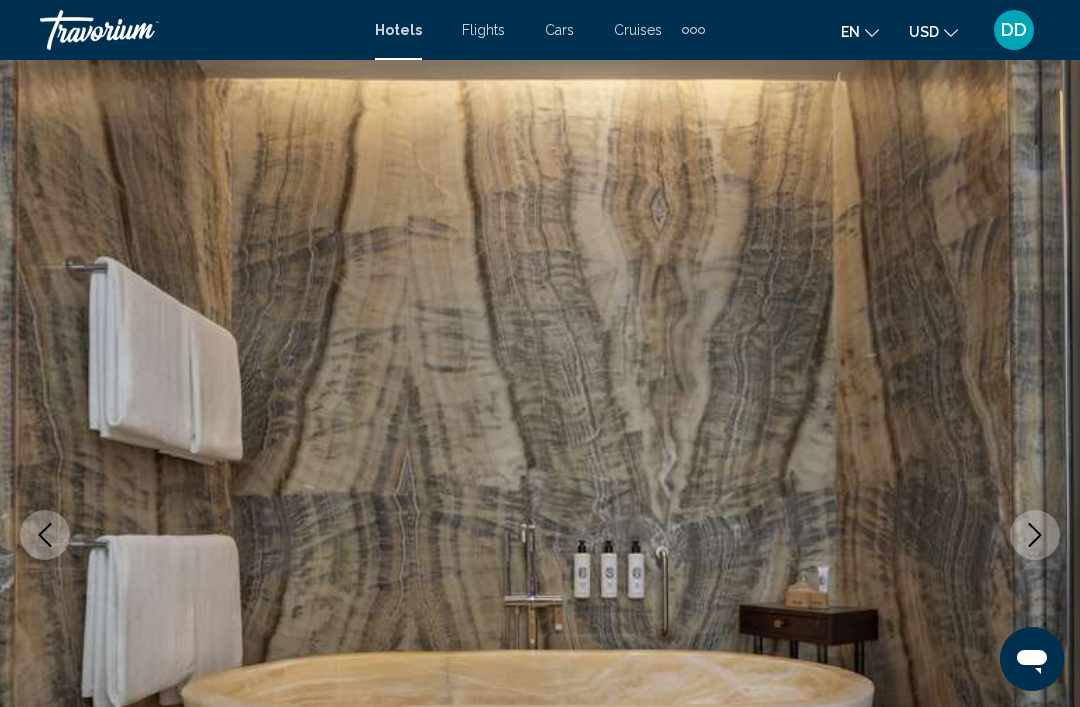 click at bounding box center (540, 535) 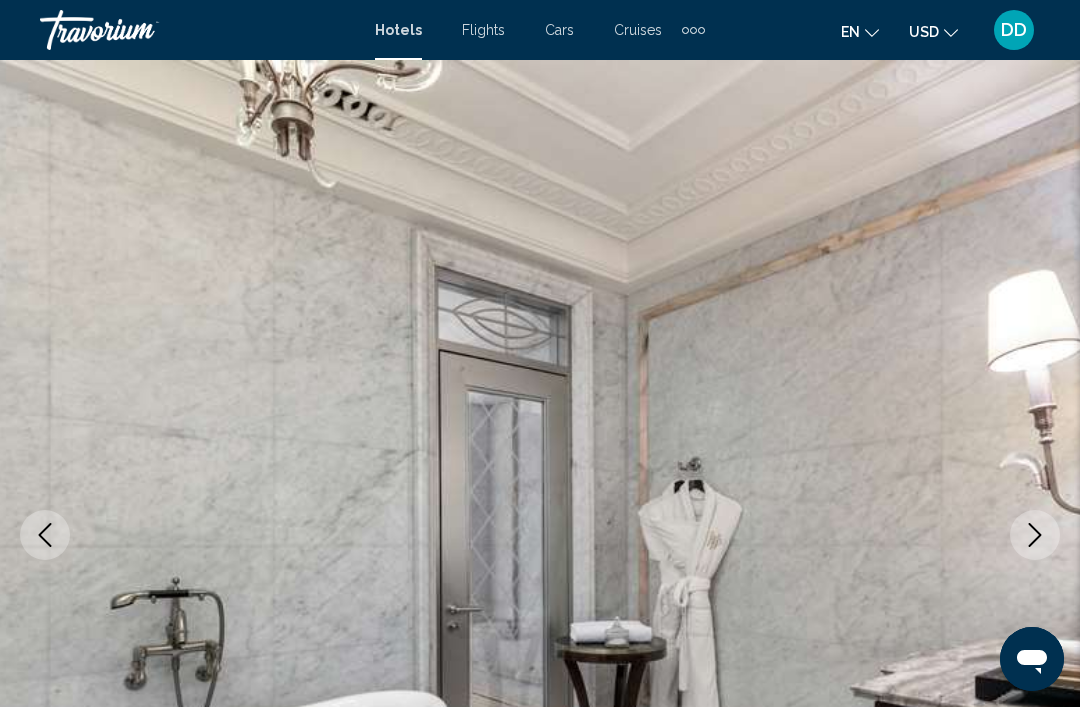click at bounding box center [45, 535] 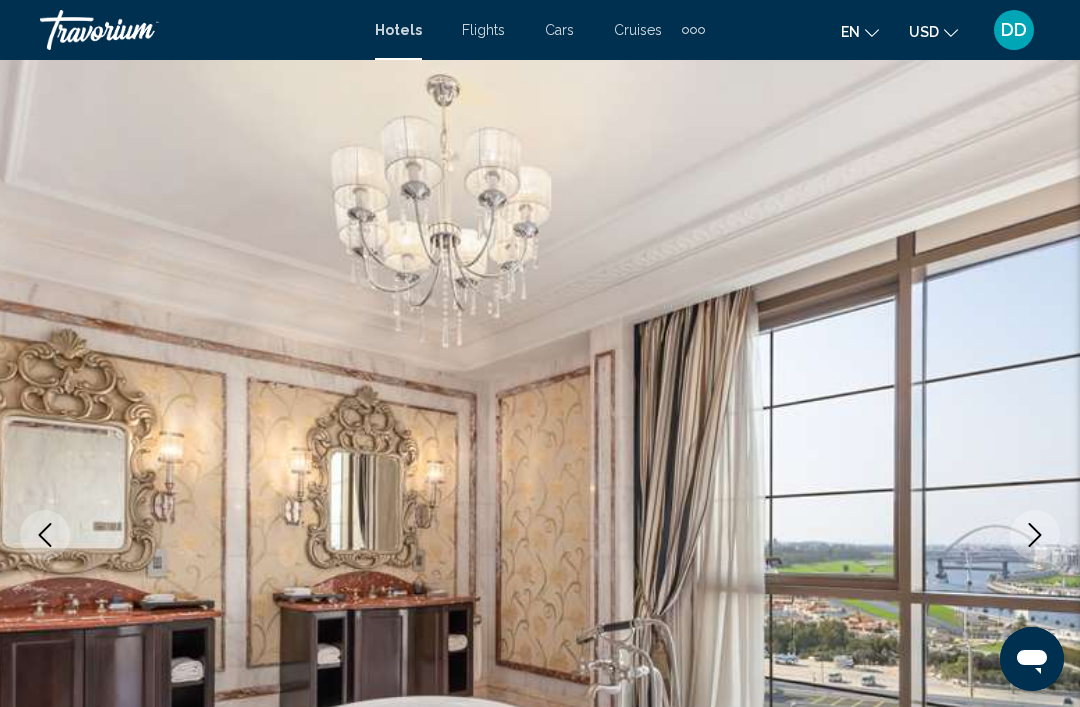 click at bounding box center (45, 535) 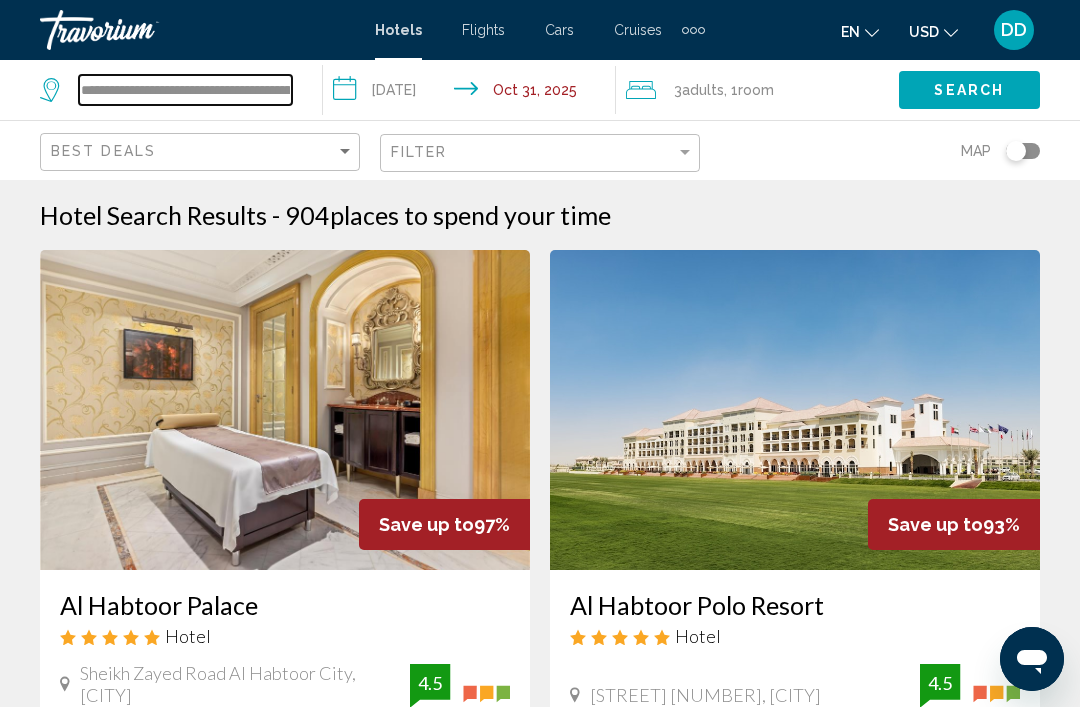 click on "**********" at bounding box center [185, 90] 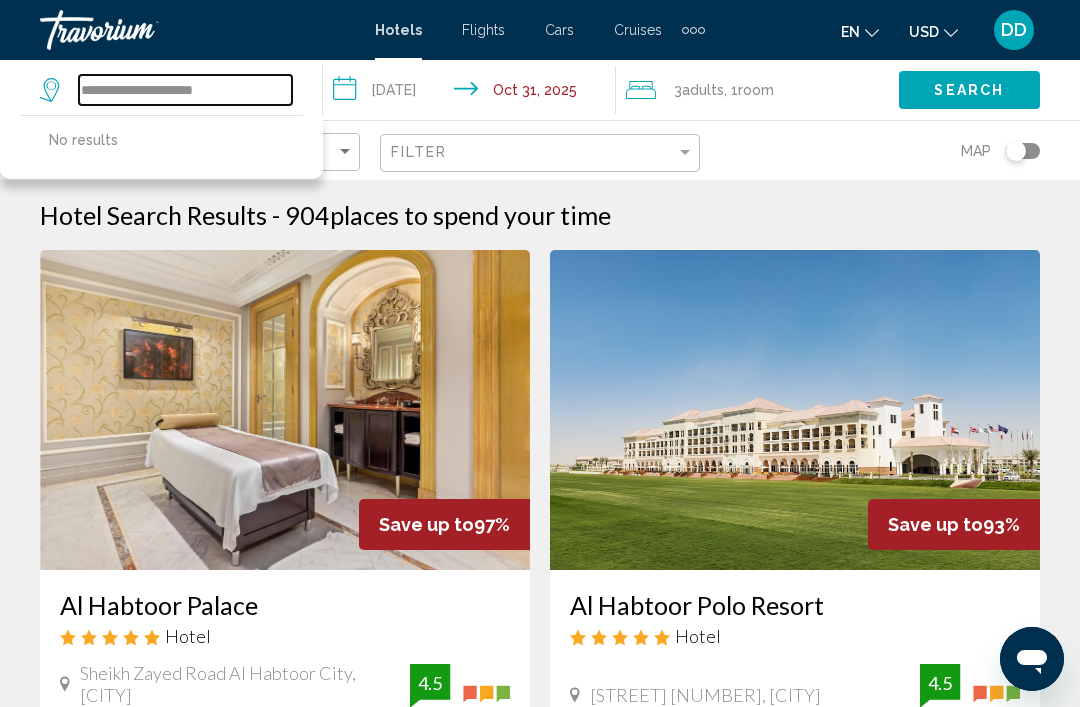 type on "**********" 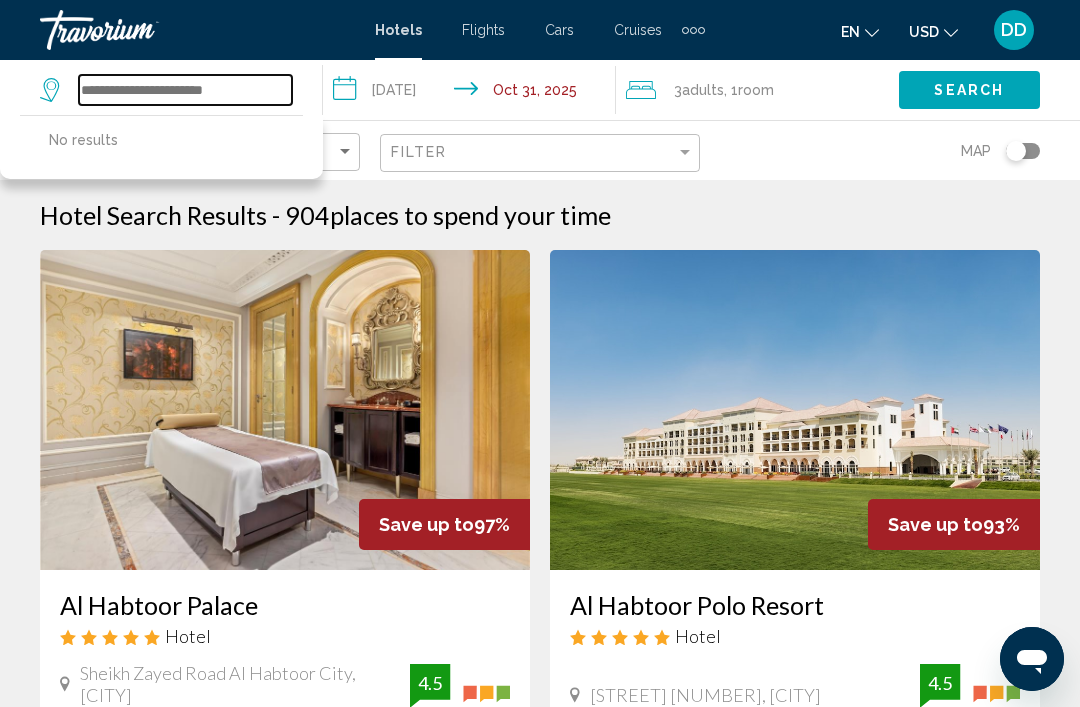 type on "*" 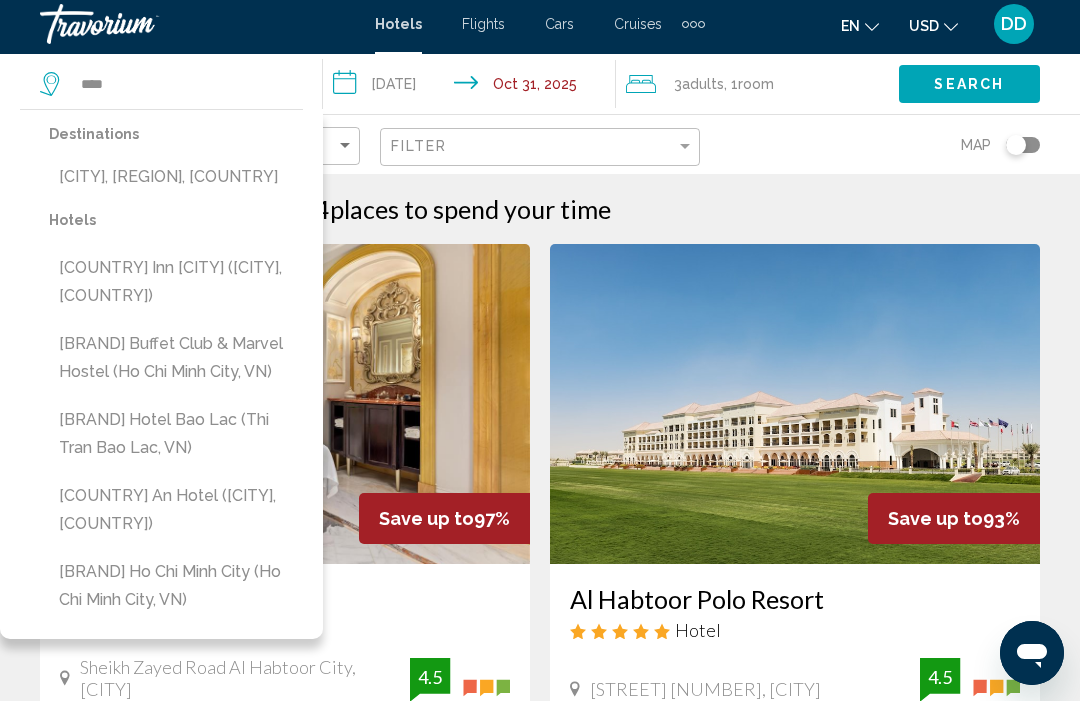 click on "Vietnam Inn Saigon (Ho Chi Minh City, VN)" at bounding box center [176, 288] 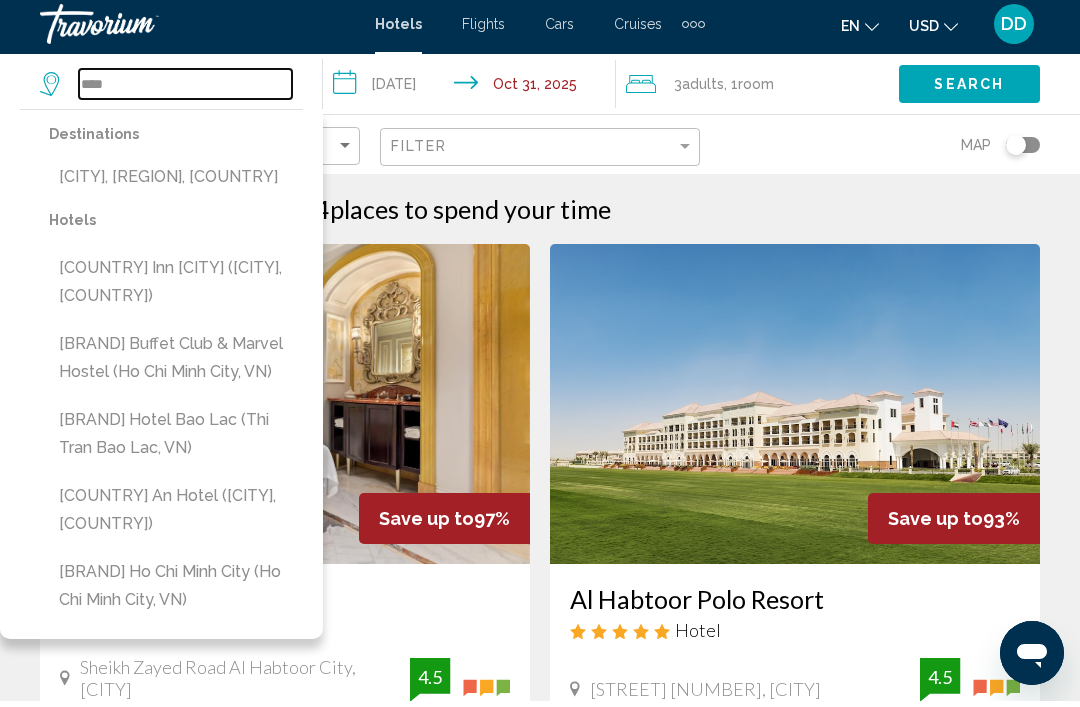 type on "**********" 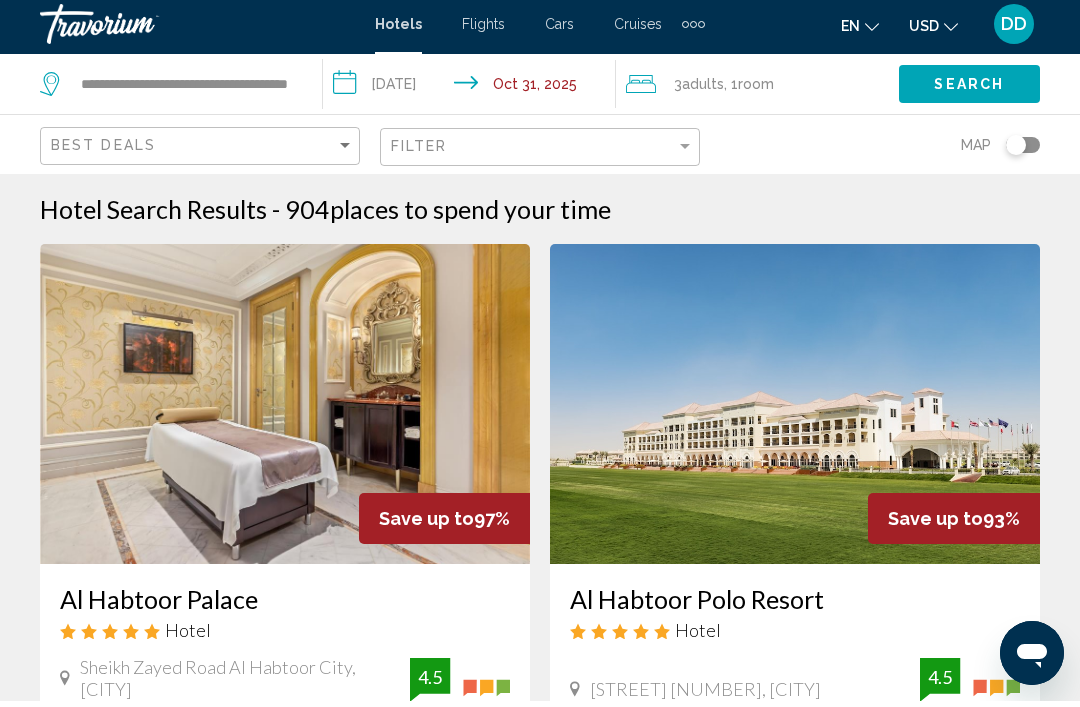click on "**********" at bounding box center (473, 93) 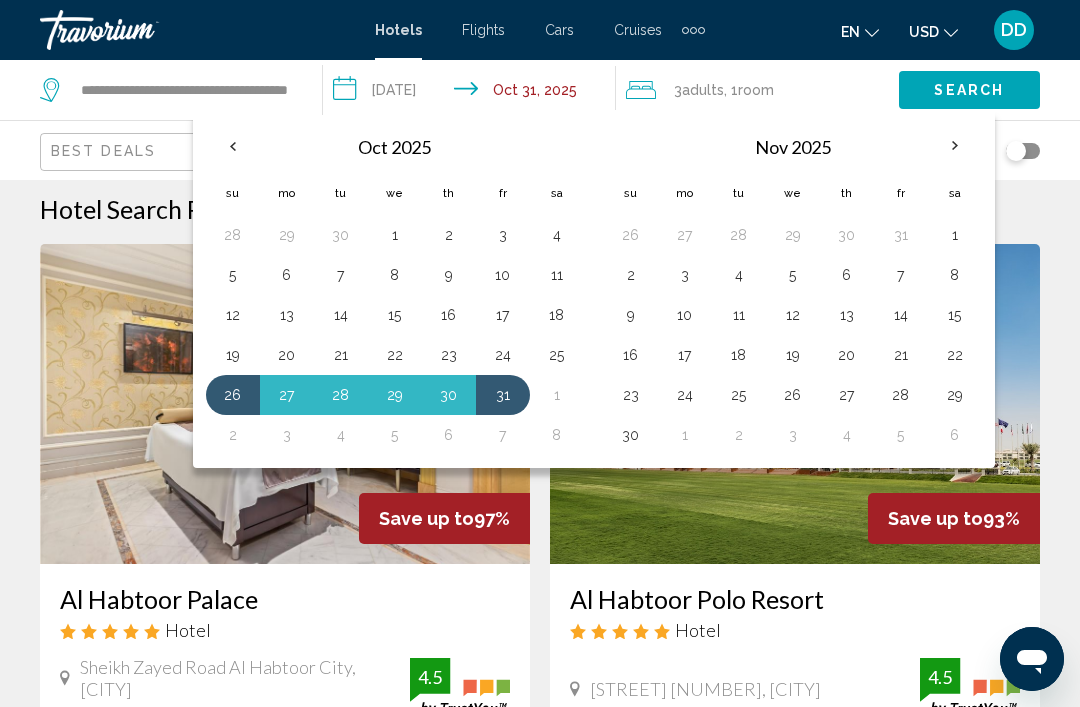 click at bounding box center (233, 146) 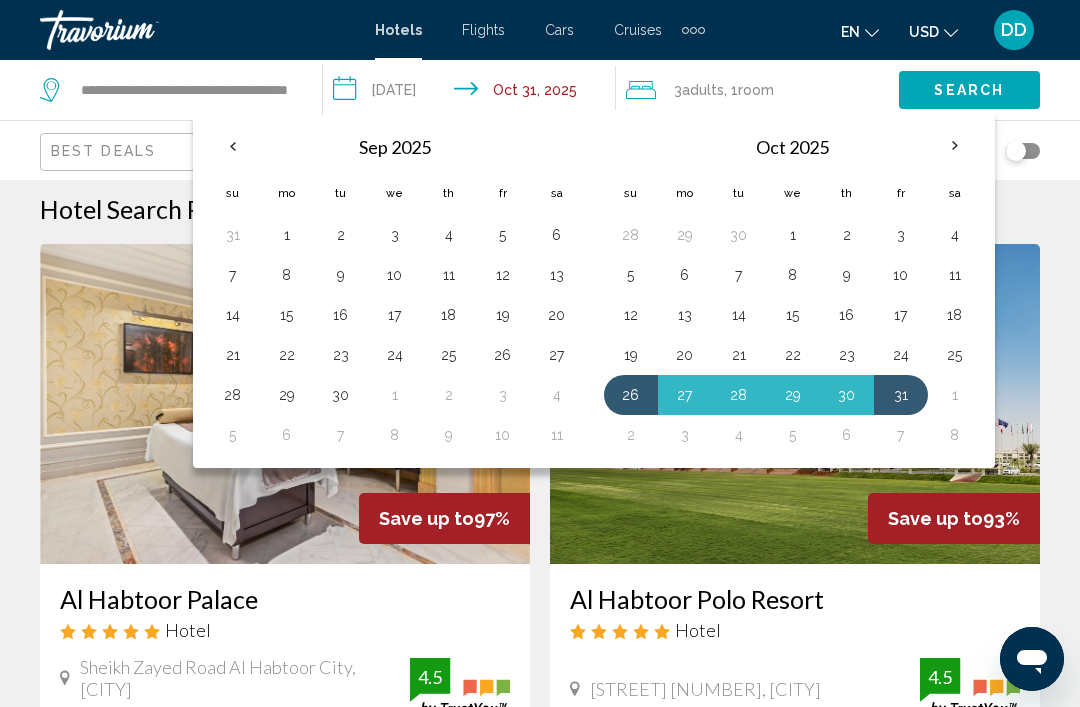click at bounding box center [233, 146] 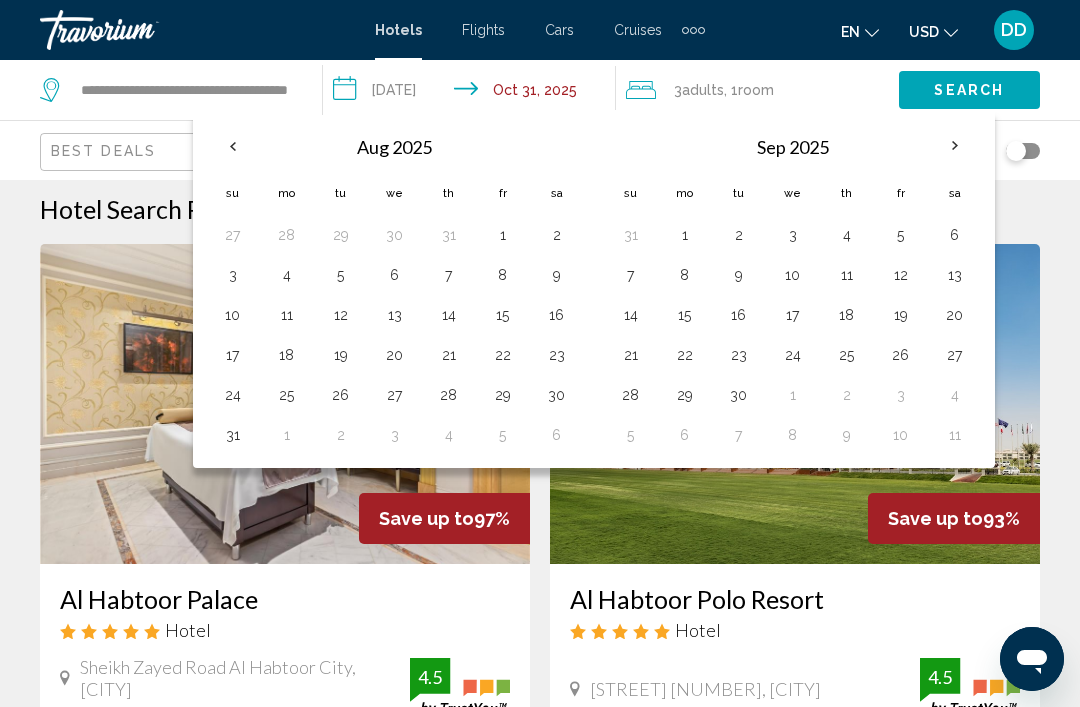 click on "3" at bounding box center (233, 275) 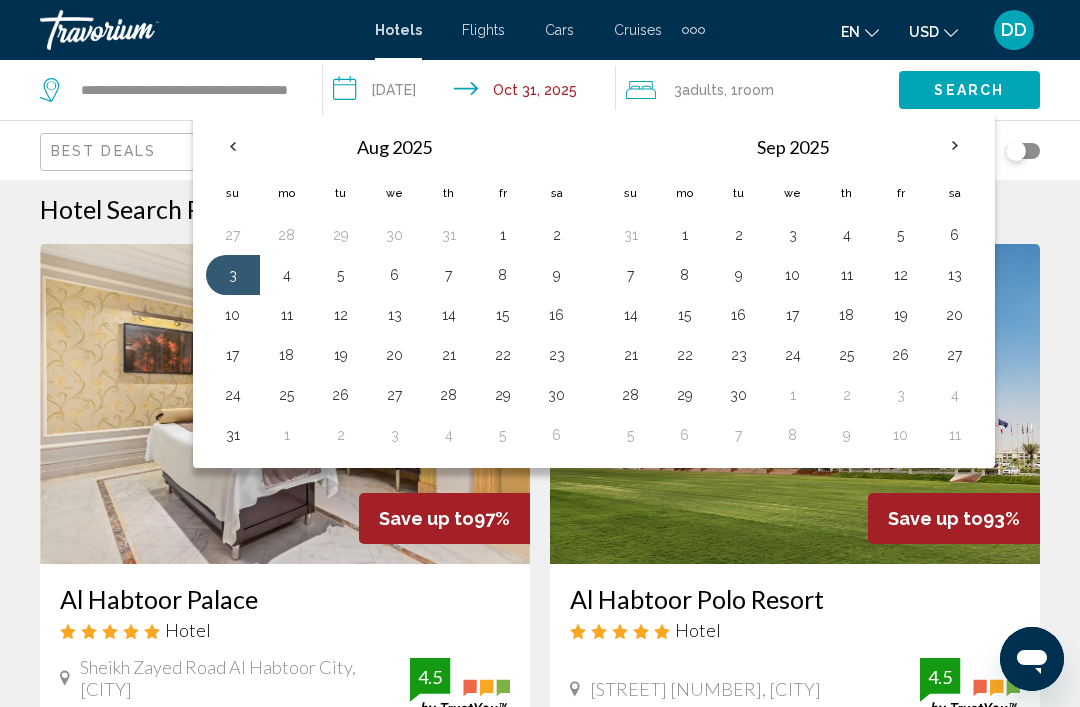 click on "10" at bounding box center [233, 315] 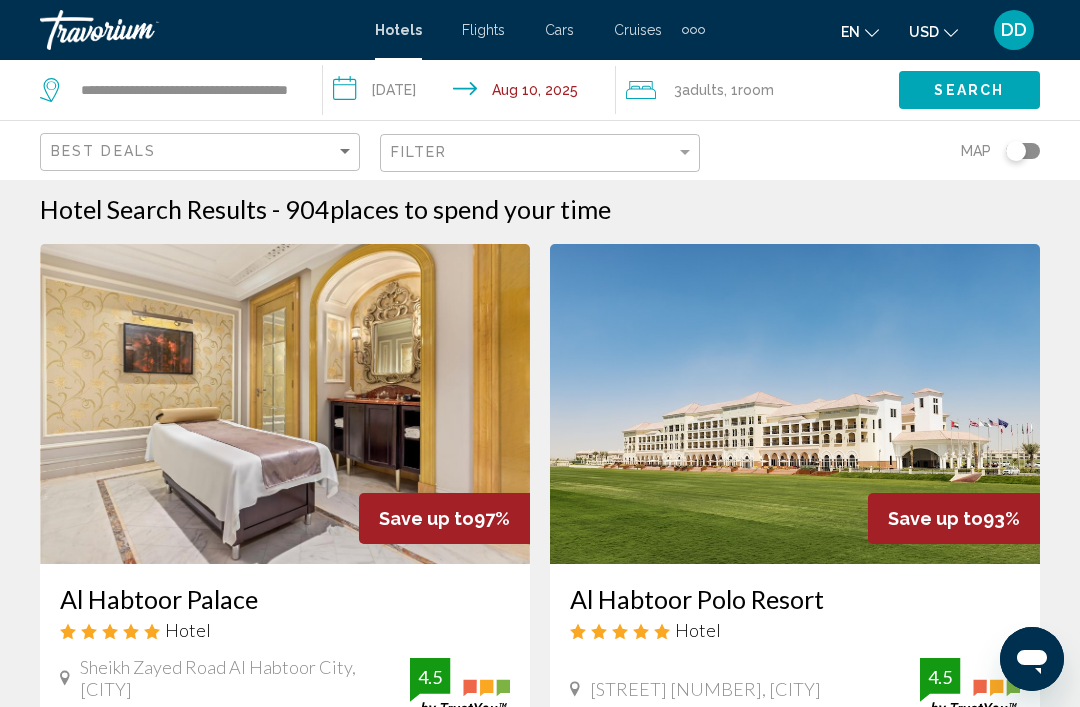 click on "Search" 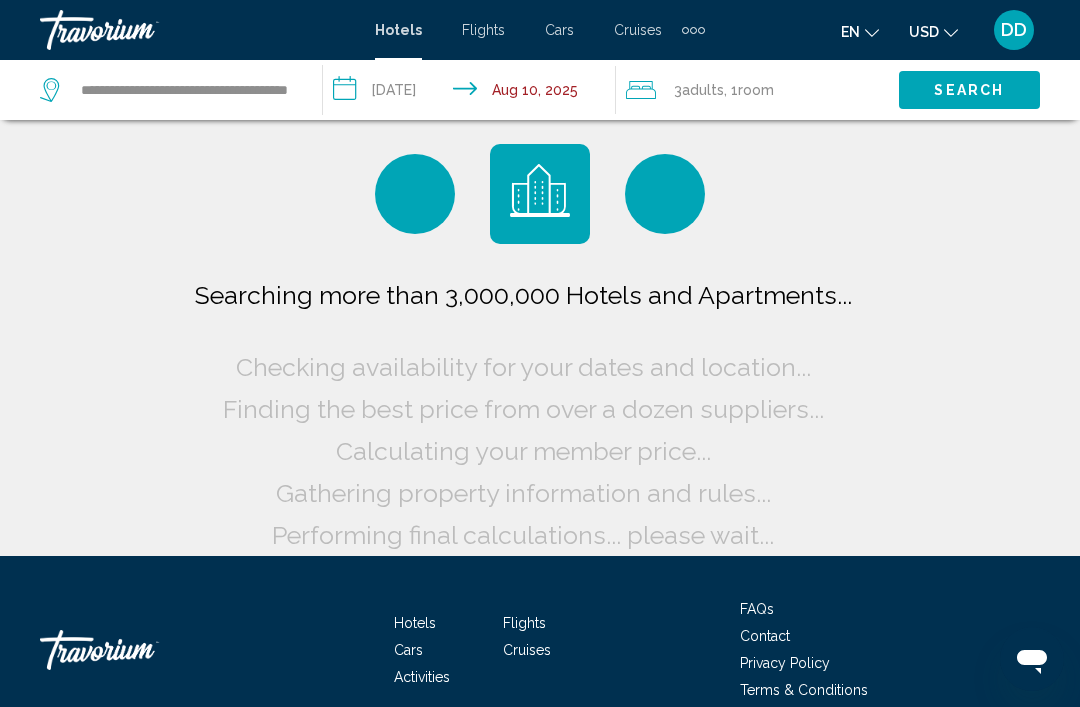 scroll, scrollTop: 0, scrollLeft: 0, axis: both 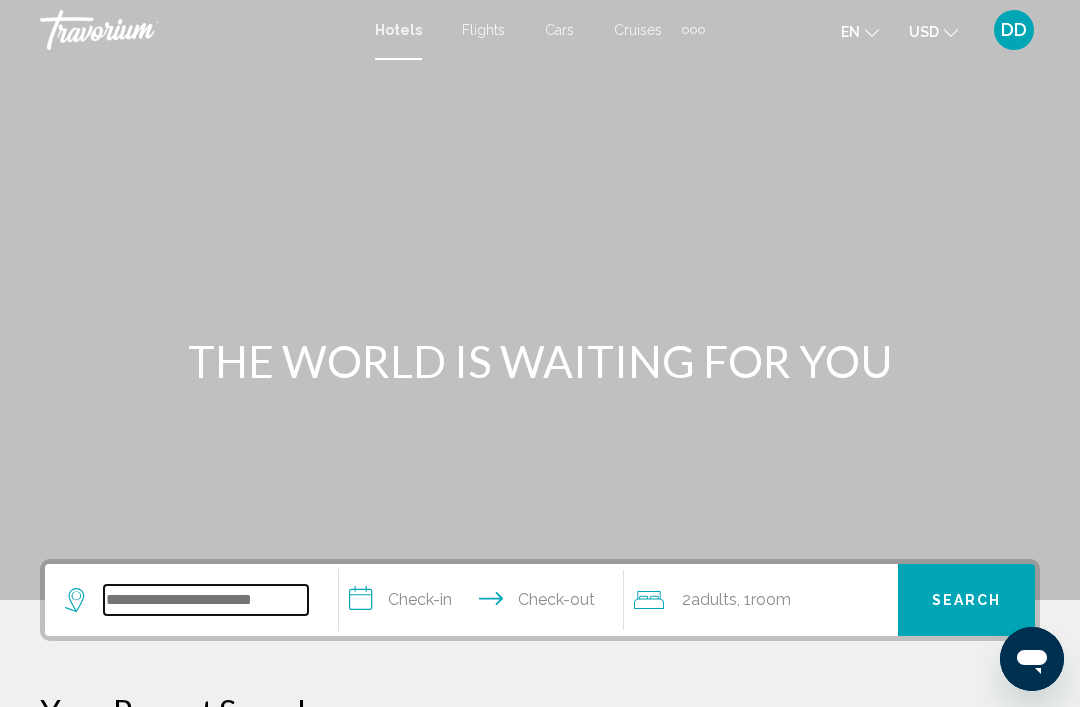 click at bounding box center [206, 600] 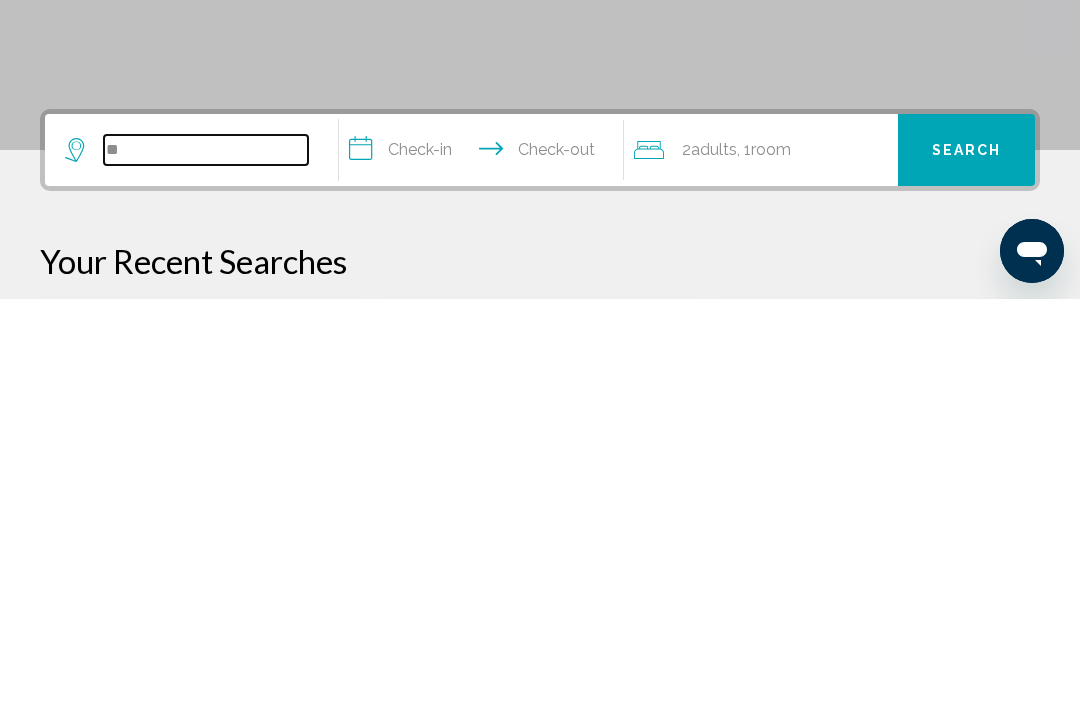 type on "*" 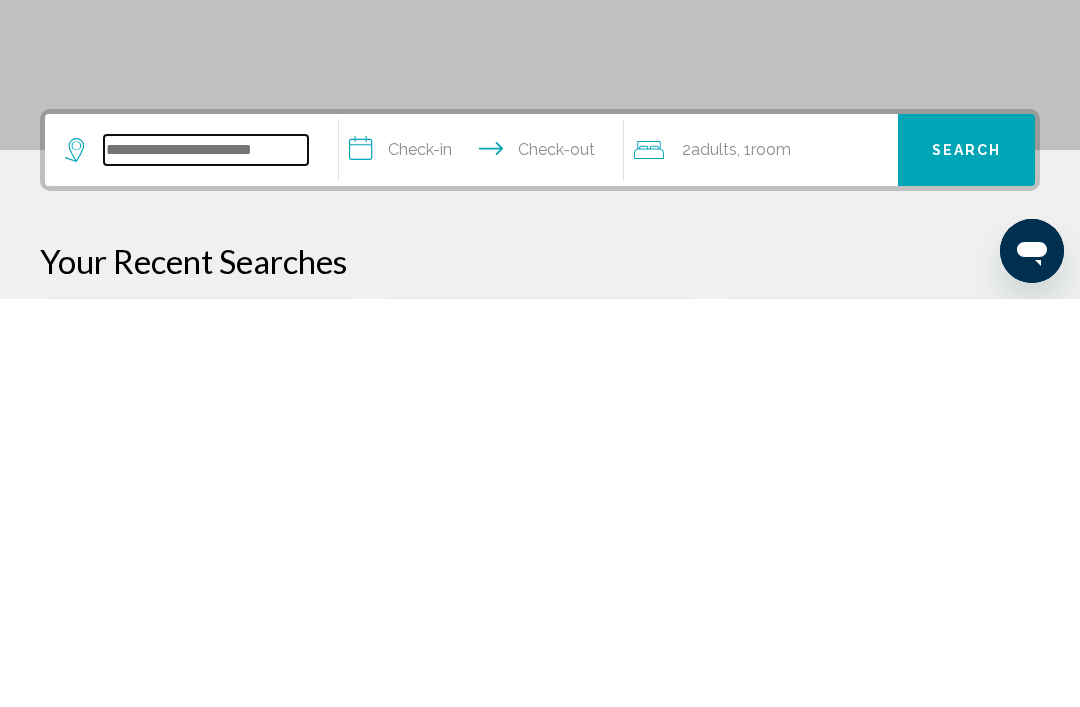 type on "*" 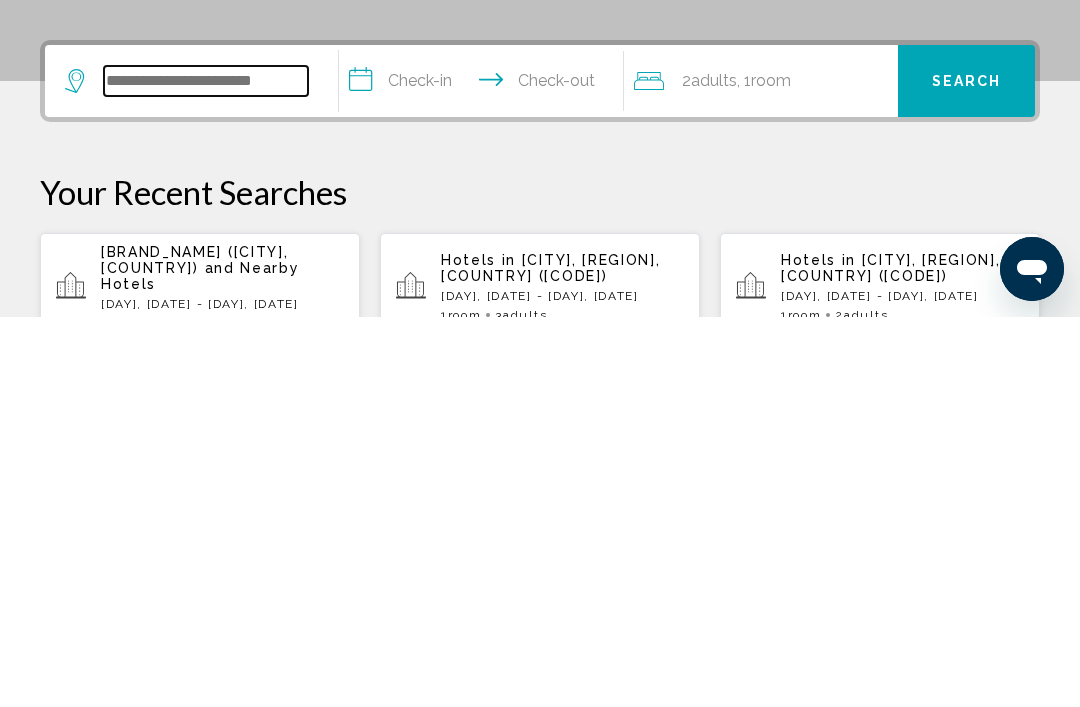scroll, scrollTop: 188, scrollLeft: 0, axis: vertical 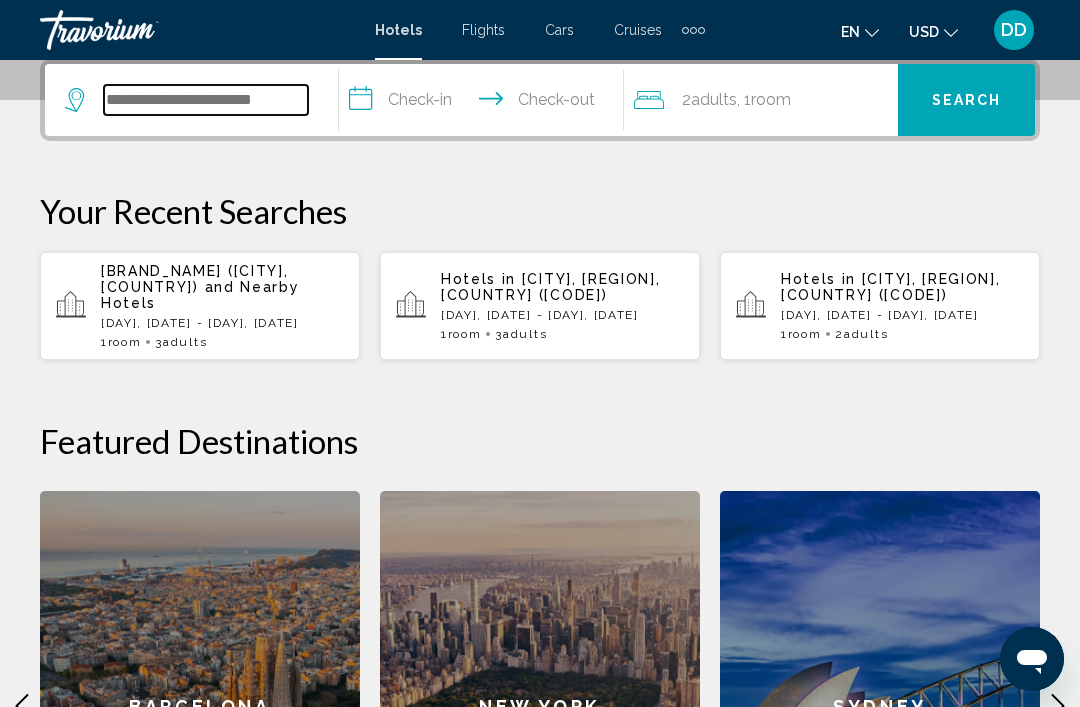 click at bounding box center (206, 100) 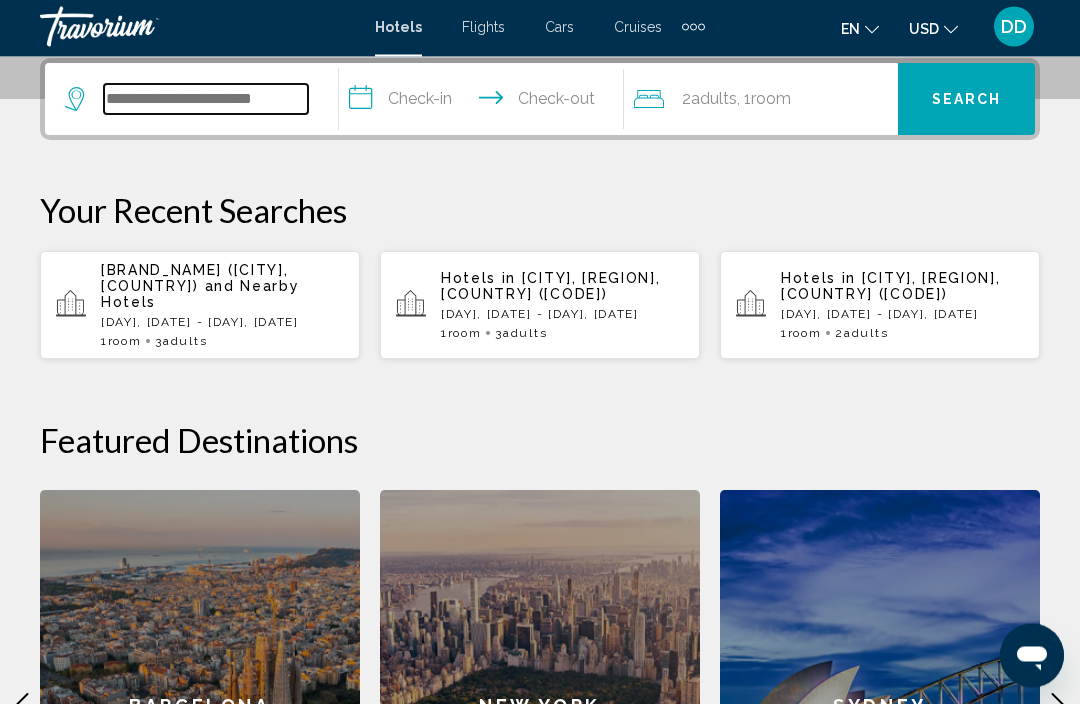 scroll, scrollTop: 494, scrollLeft: 0, axis: vertical 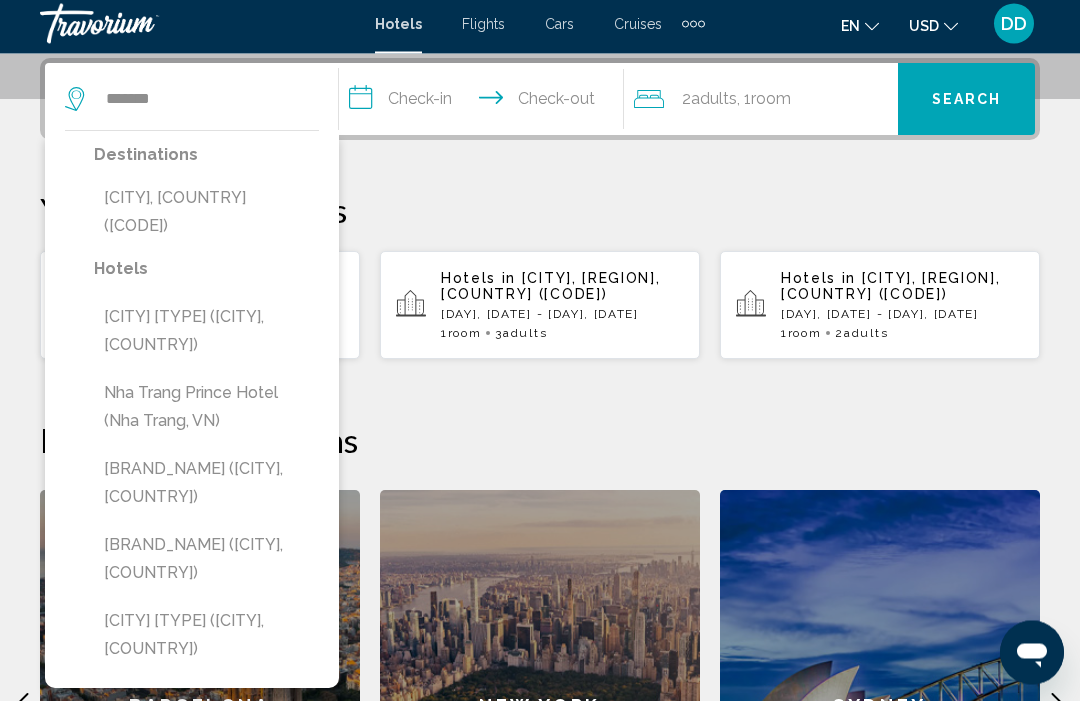 click on "Nha Trang, Vietnam (NHA)" at bounding box center [206, 219] 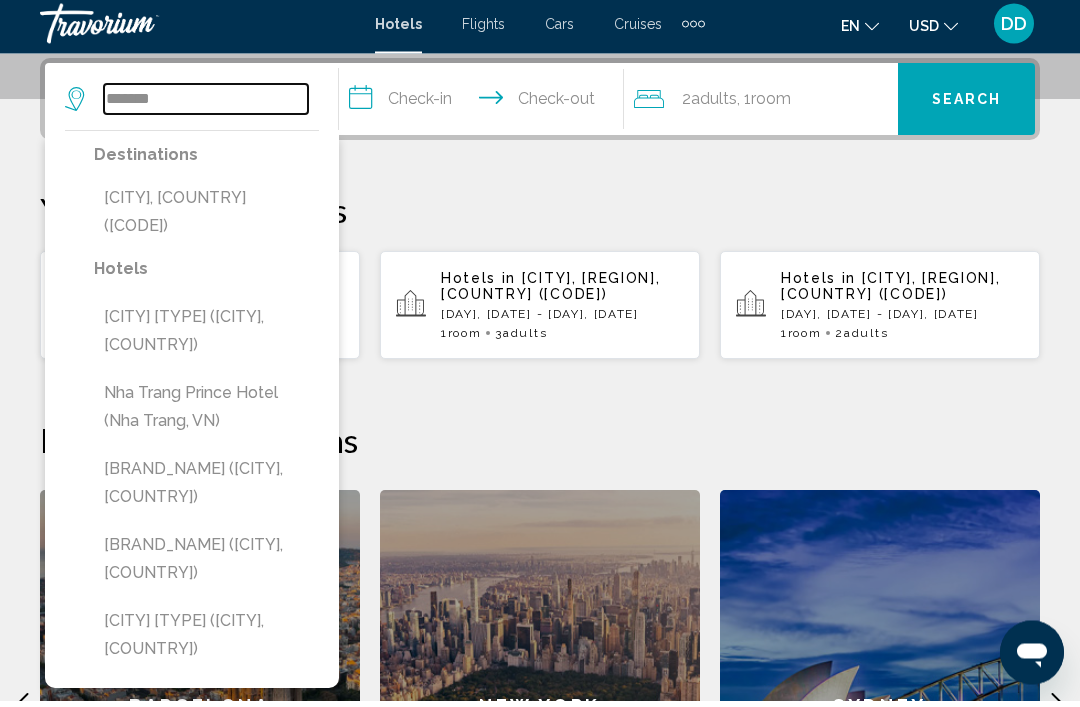 type on "**********" 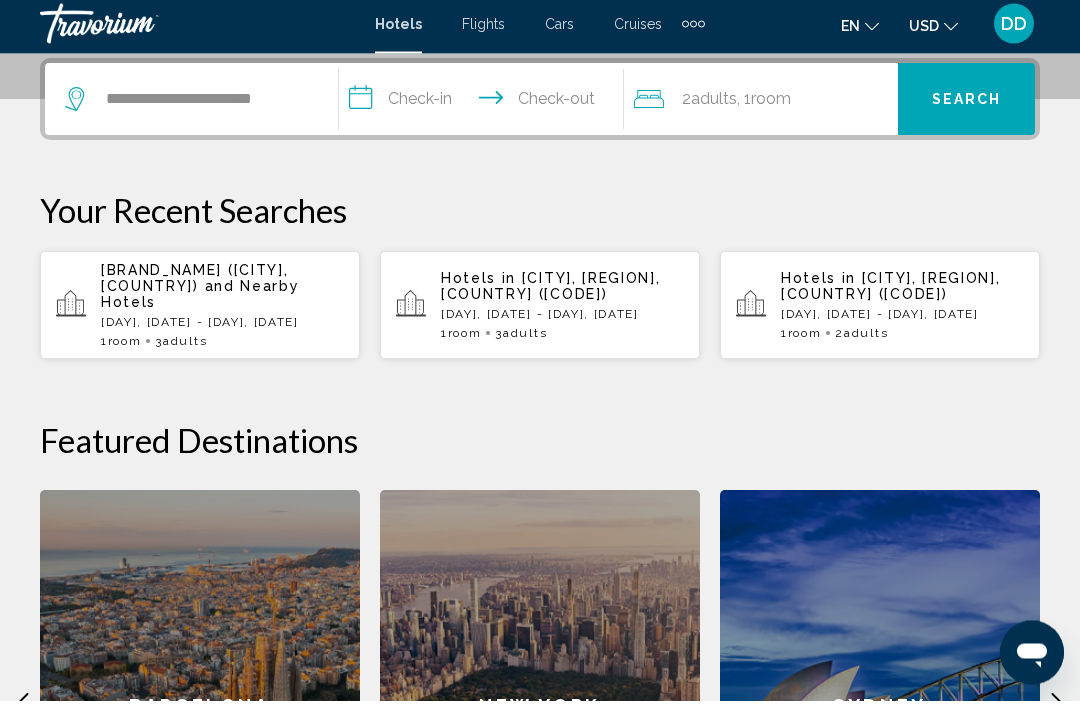 click on "**********" at bounding box center [485, 109] 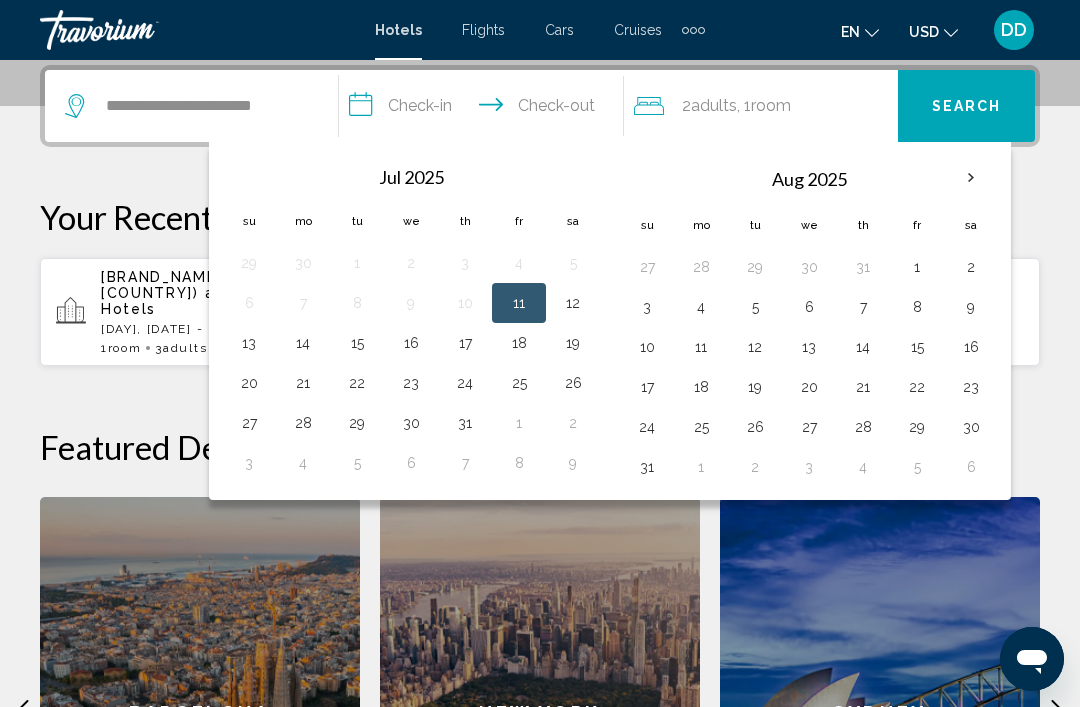 click on "3" at bounding box center (647, 307) 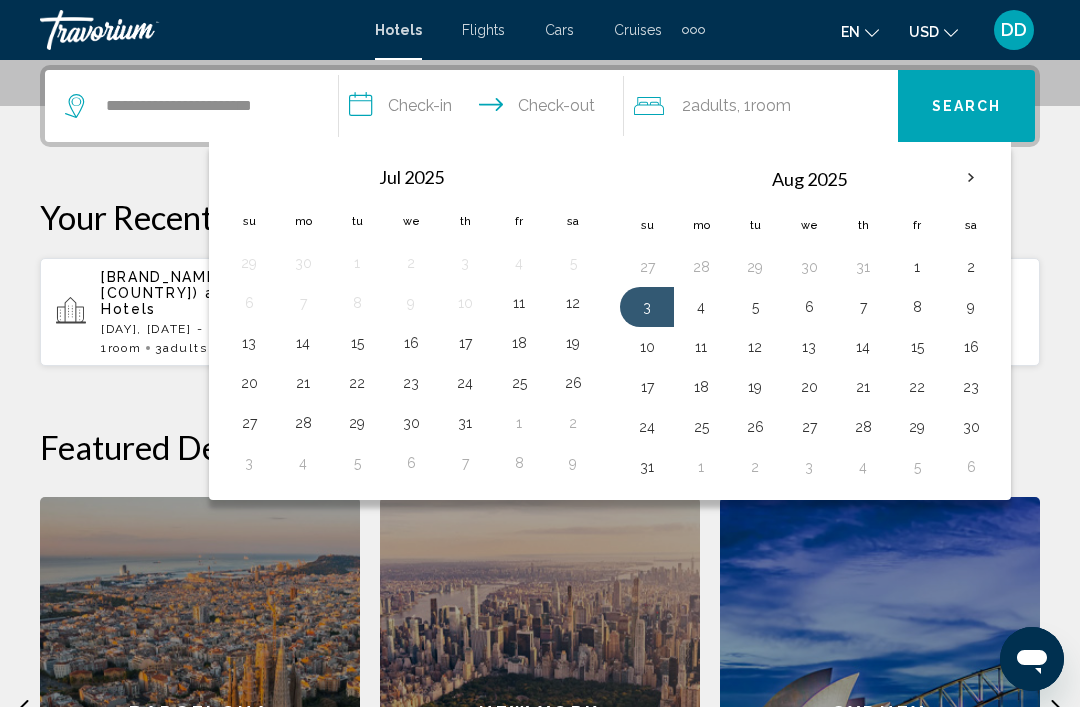 click on "10" at bounding box center (647, 347) 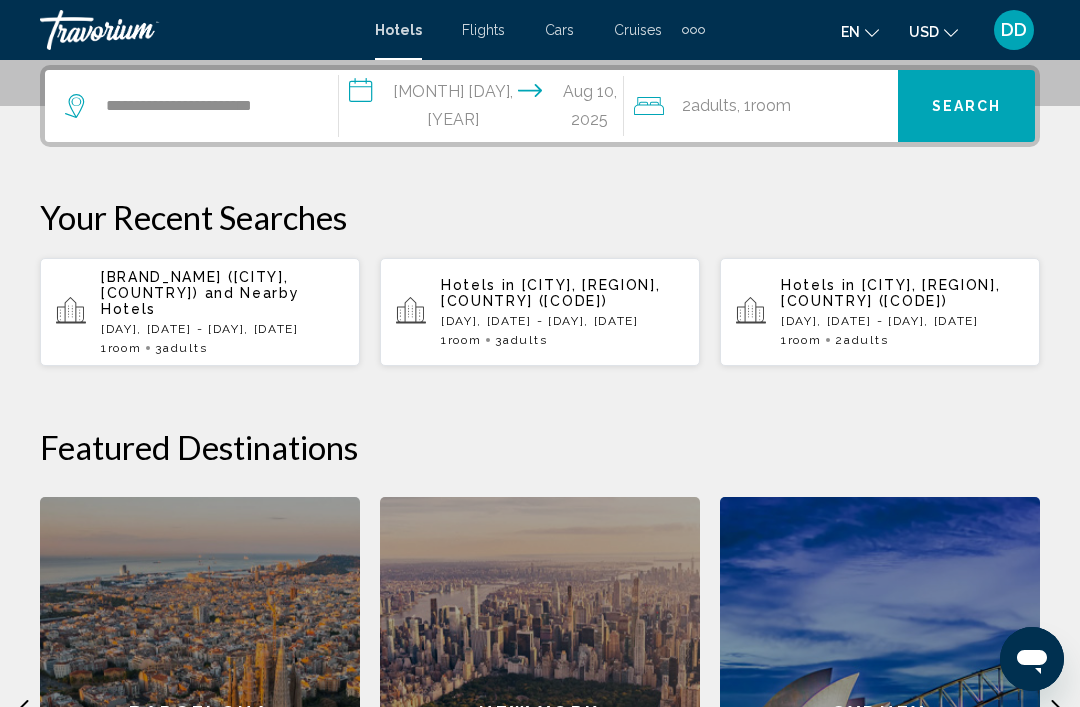 click on "2  Adult Adults , 1  Room rooms" 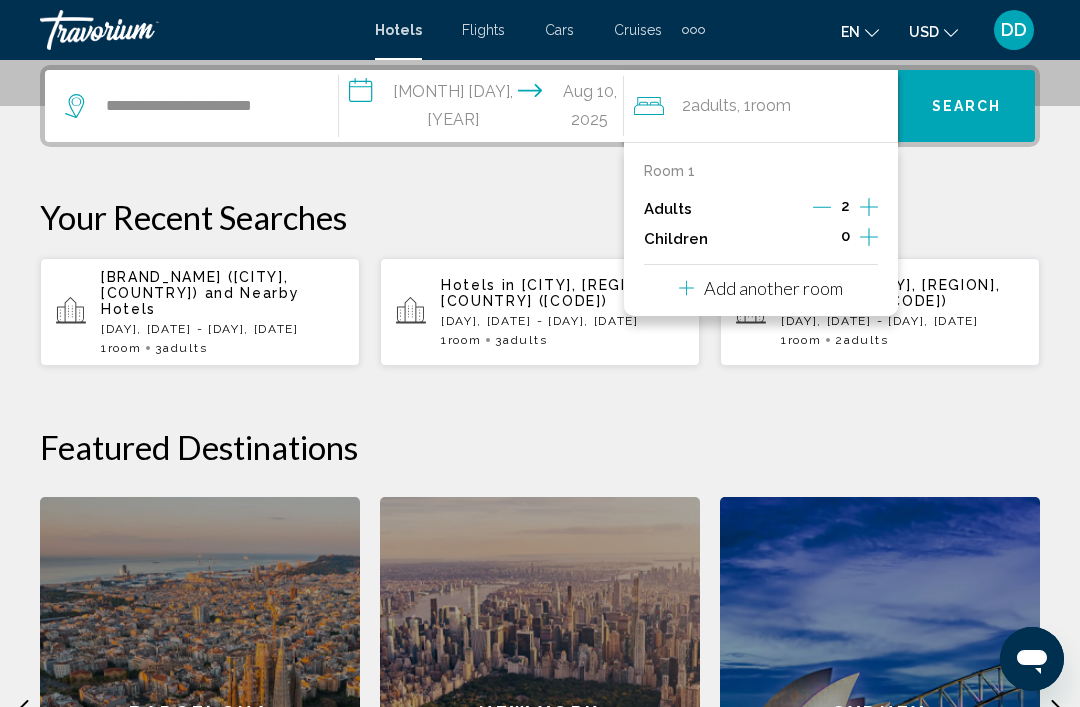 click 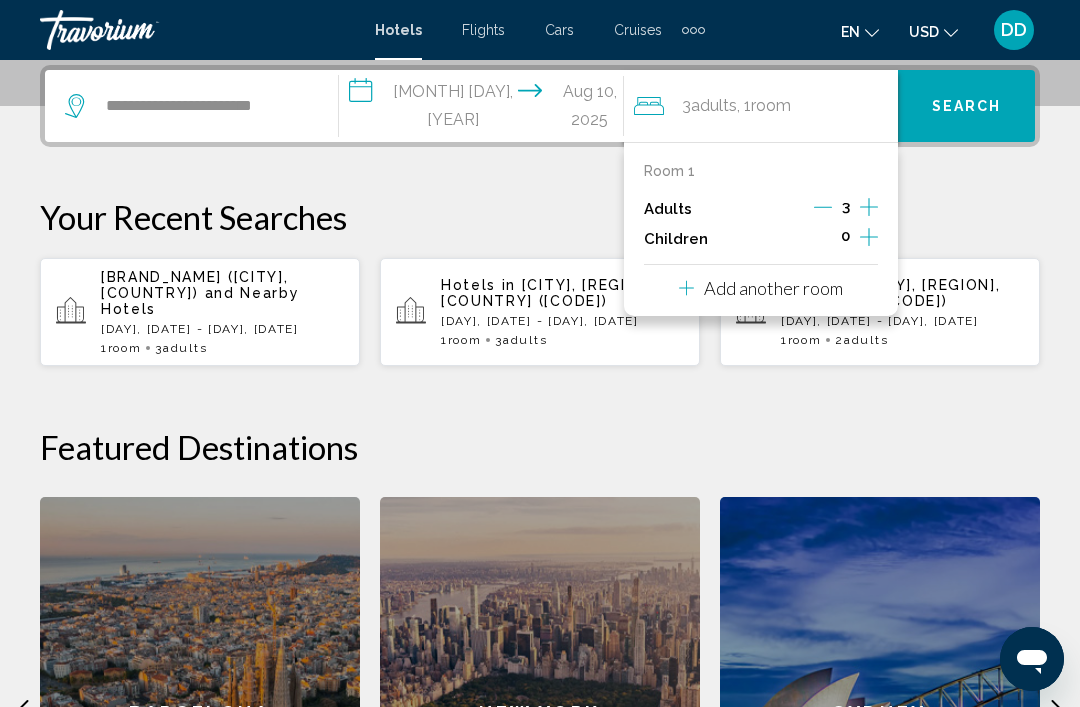 click on "Search" at bounding box center [966, 106] 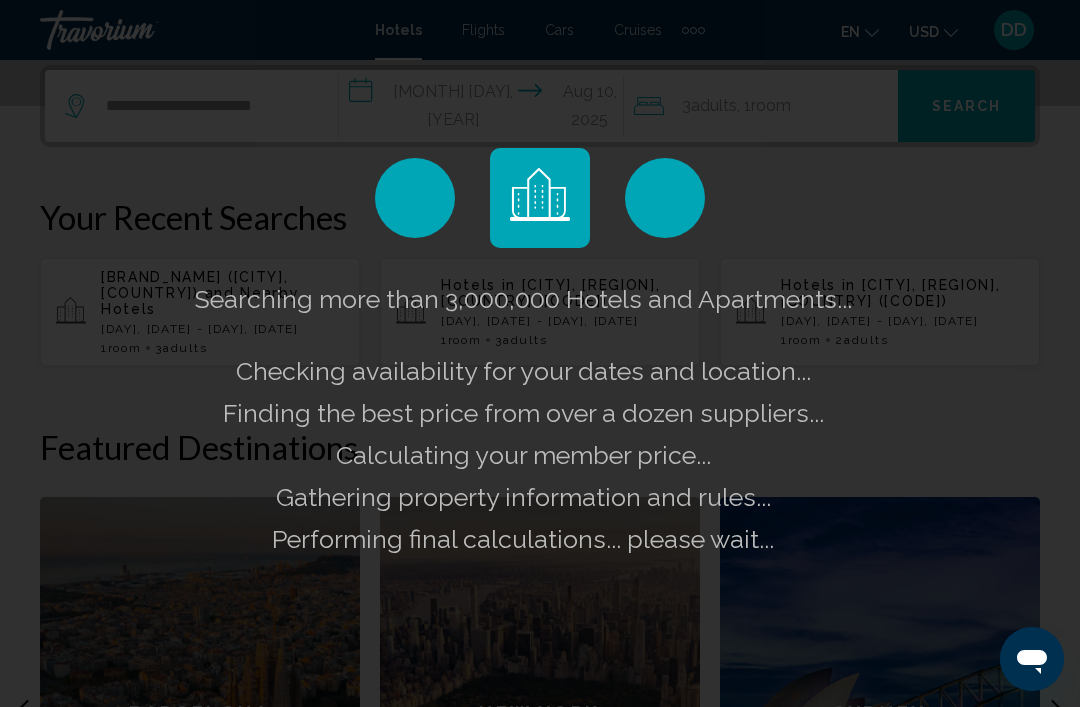 scroll, scrollTop: 0, scrollLeft: 0, axis: both 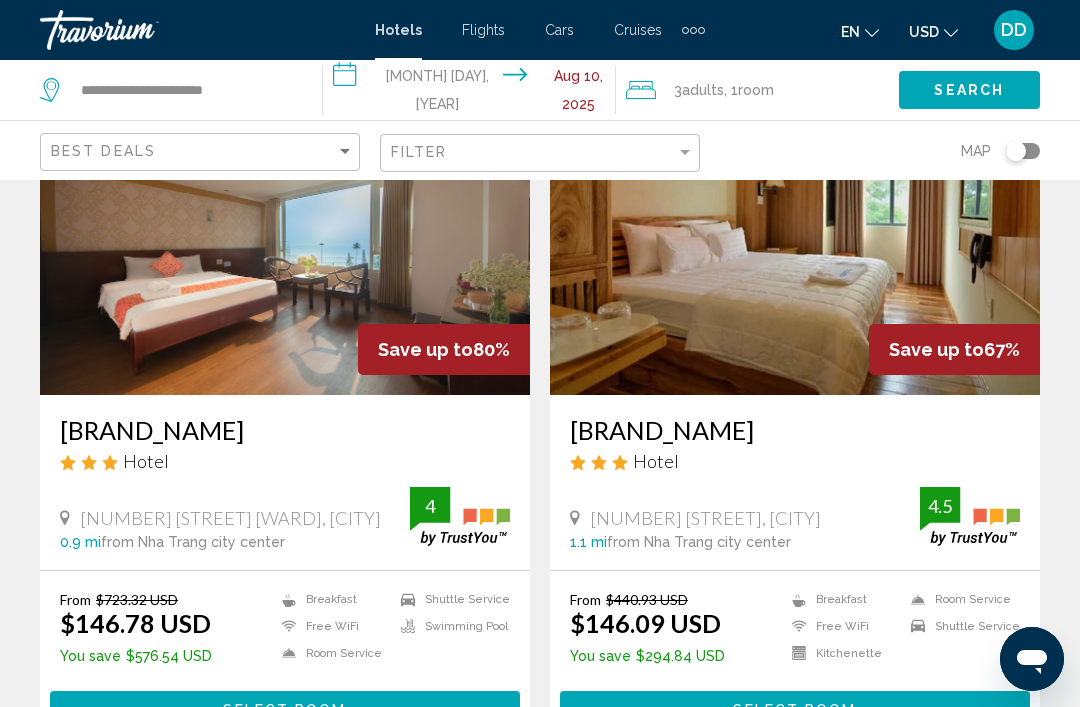 click at bounding box center (285, 235) 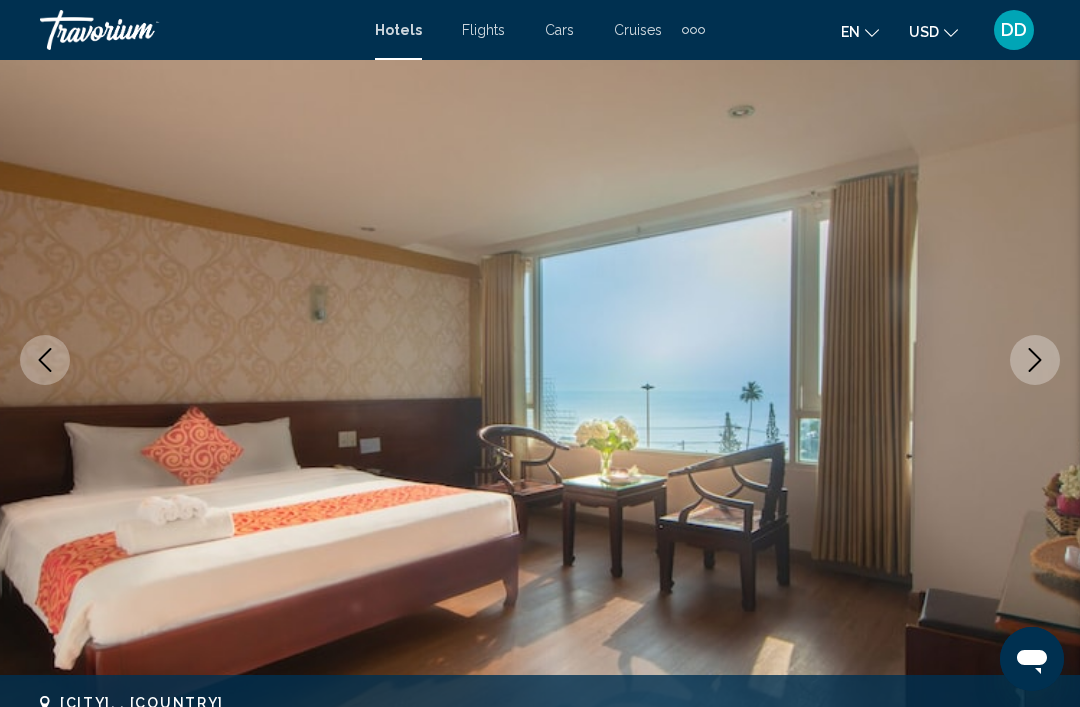 scroll, scrollTop: 0, scrollLeft: 0, axis: both 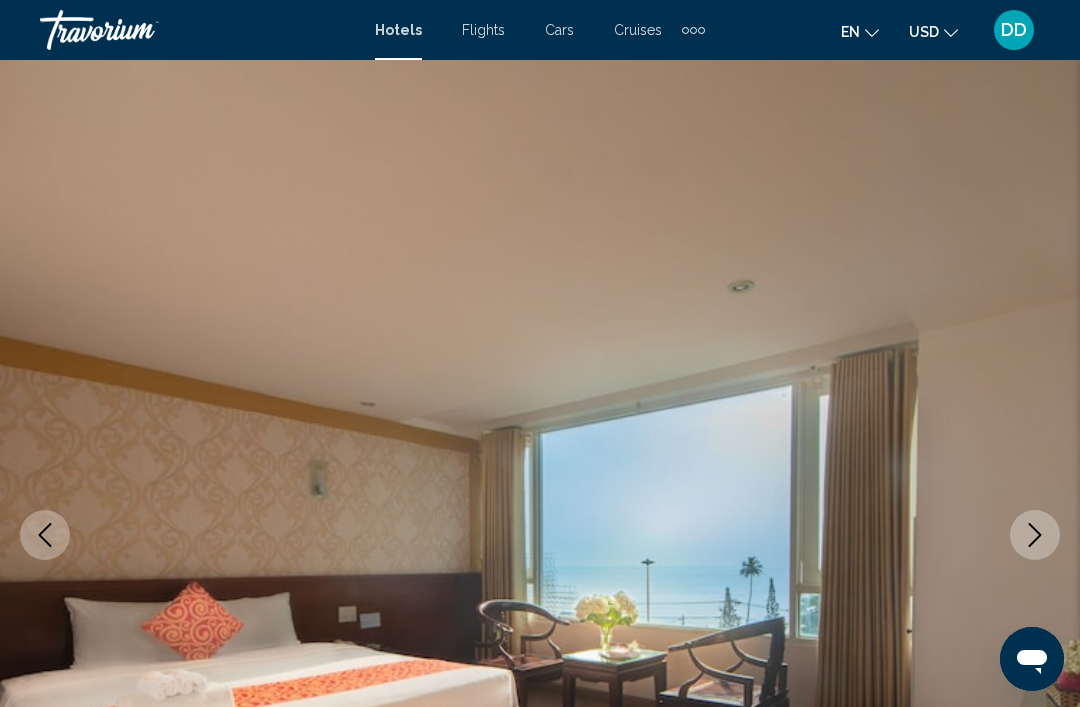 click 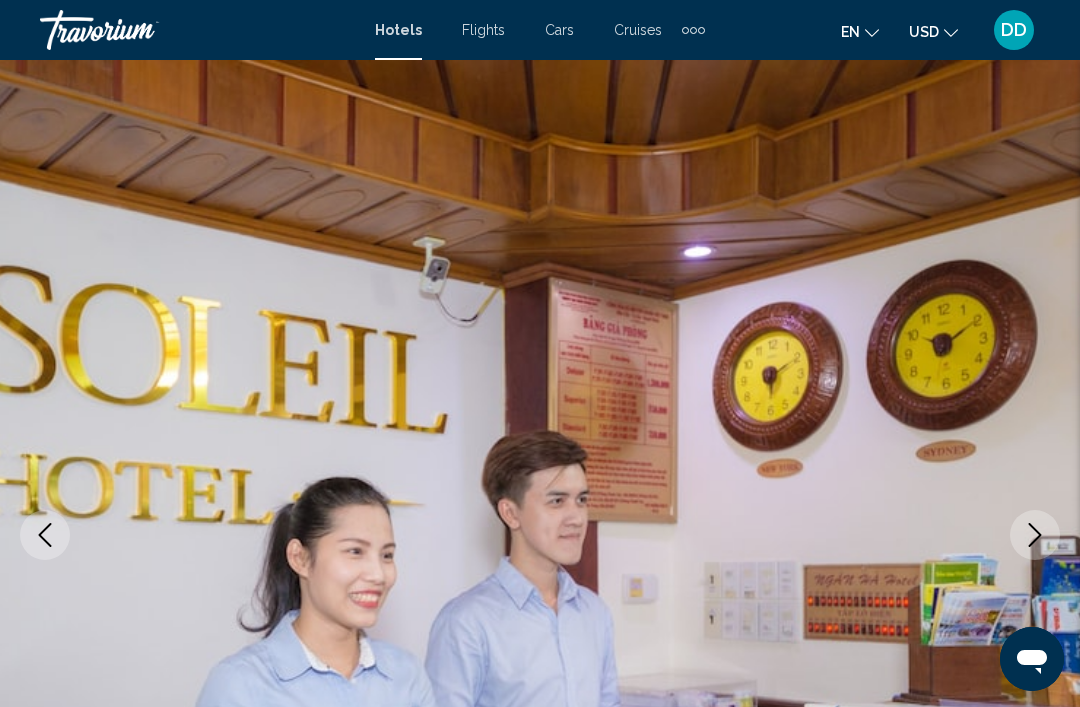 scroll, scrollTop: 0, scrollLeft: 0, axis: both 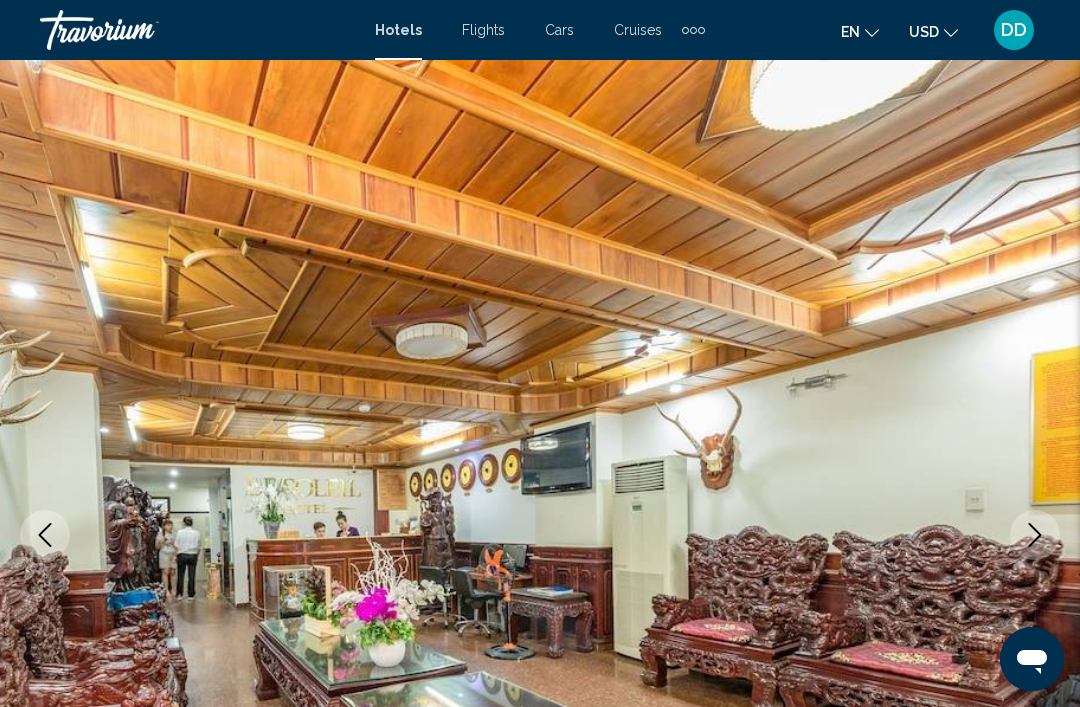 click at bounding box center (1035, 535) 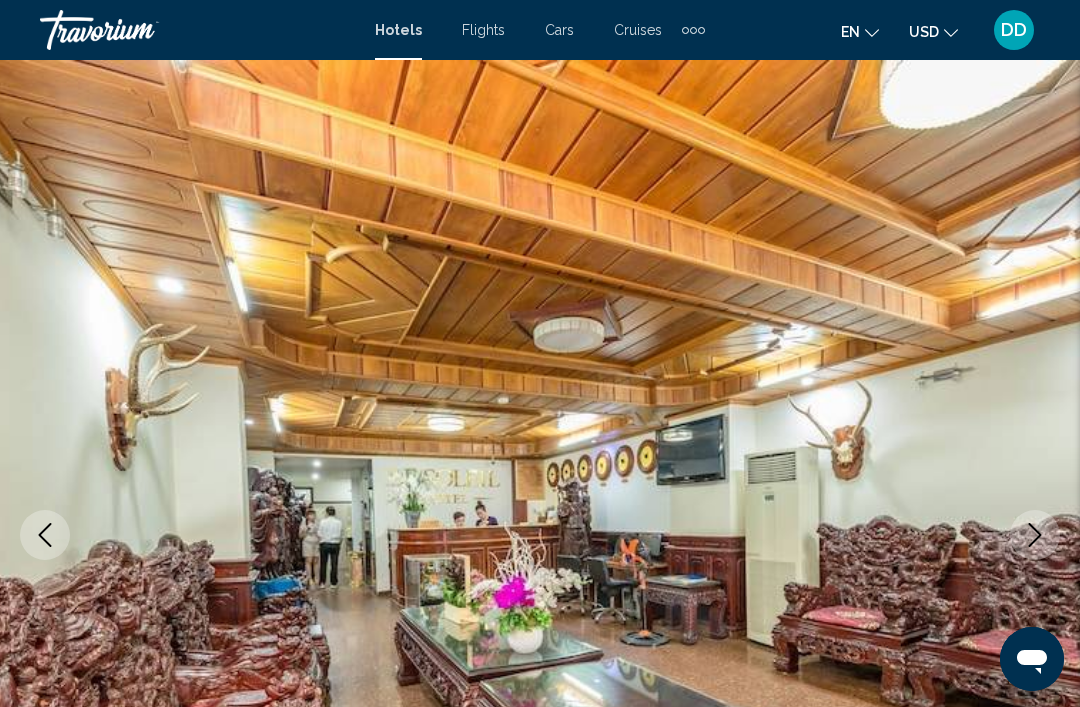 click 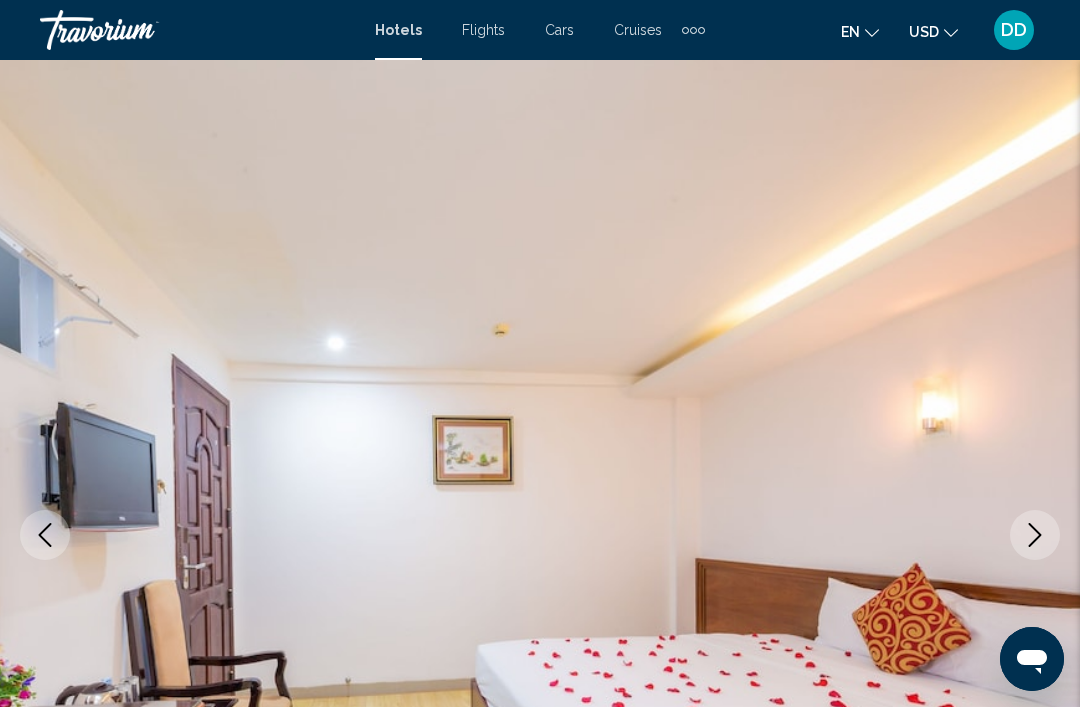 click 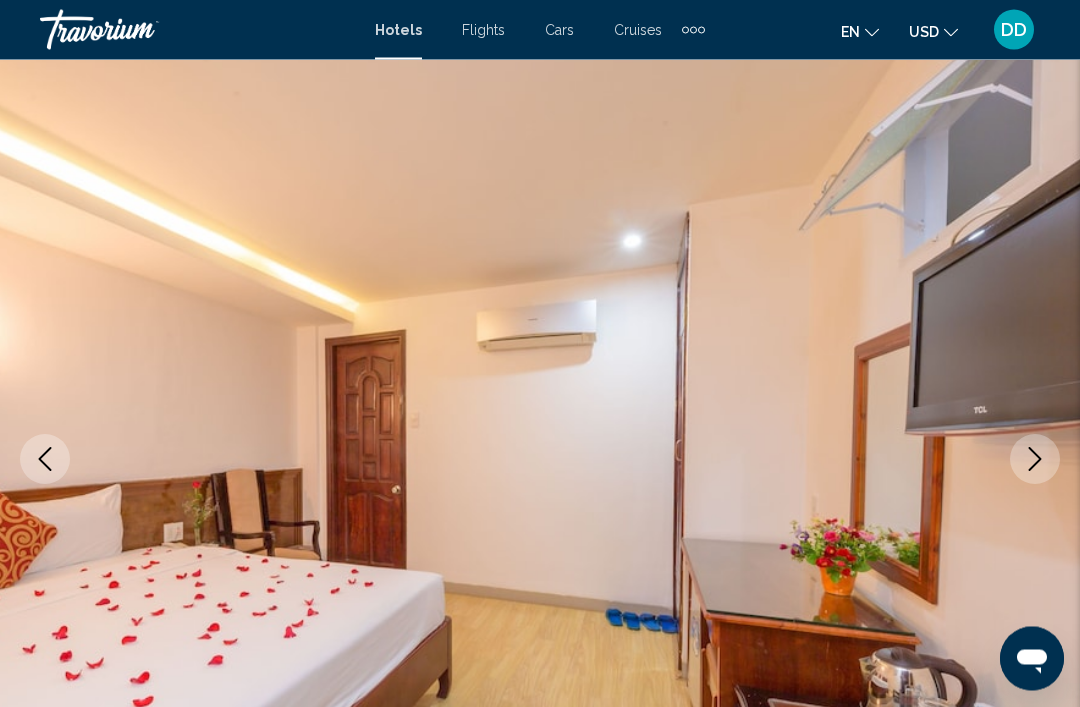 click 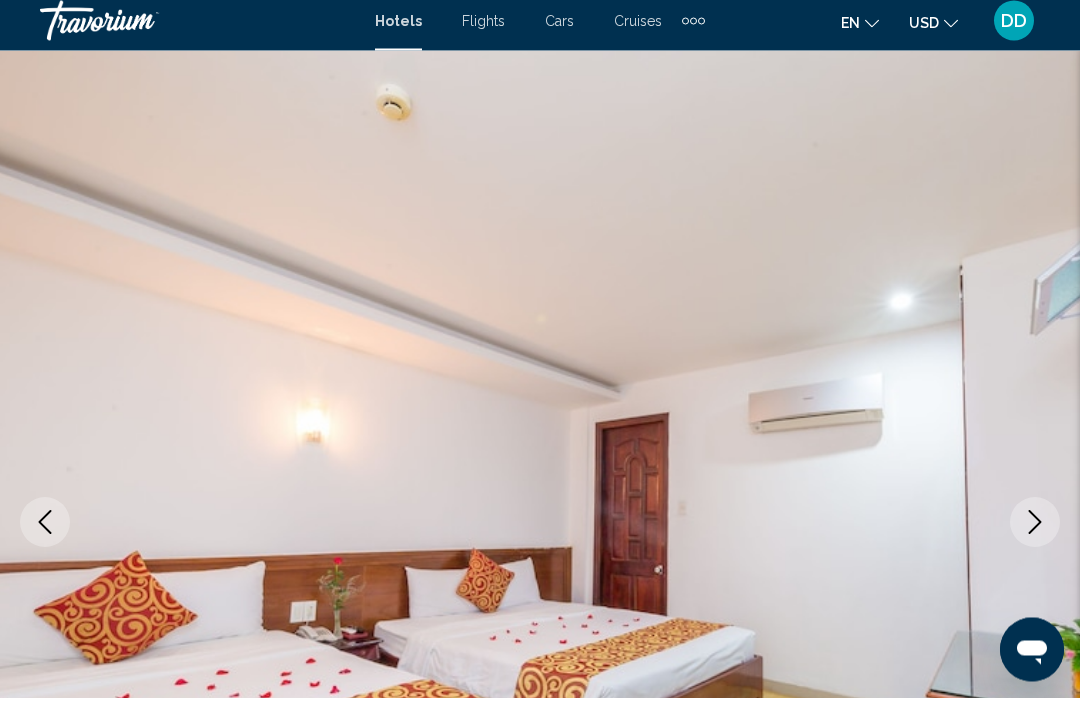 scroll, scrollTop: 0, scrollLeft: 0, axis: both 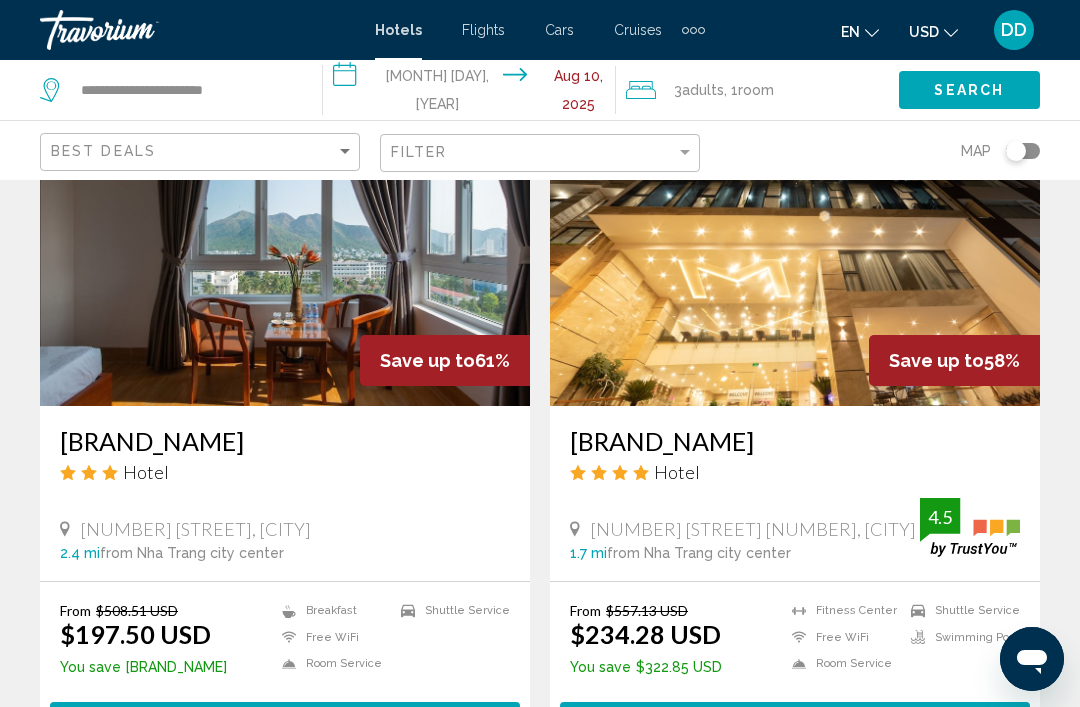 click at bounding box center (795, 246) 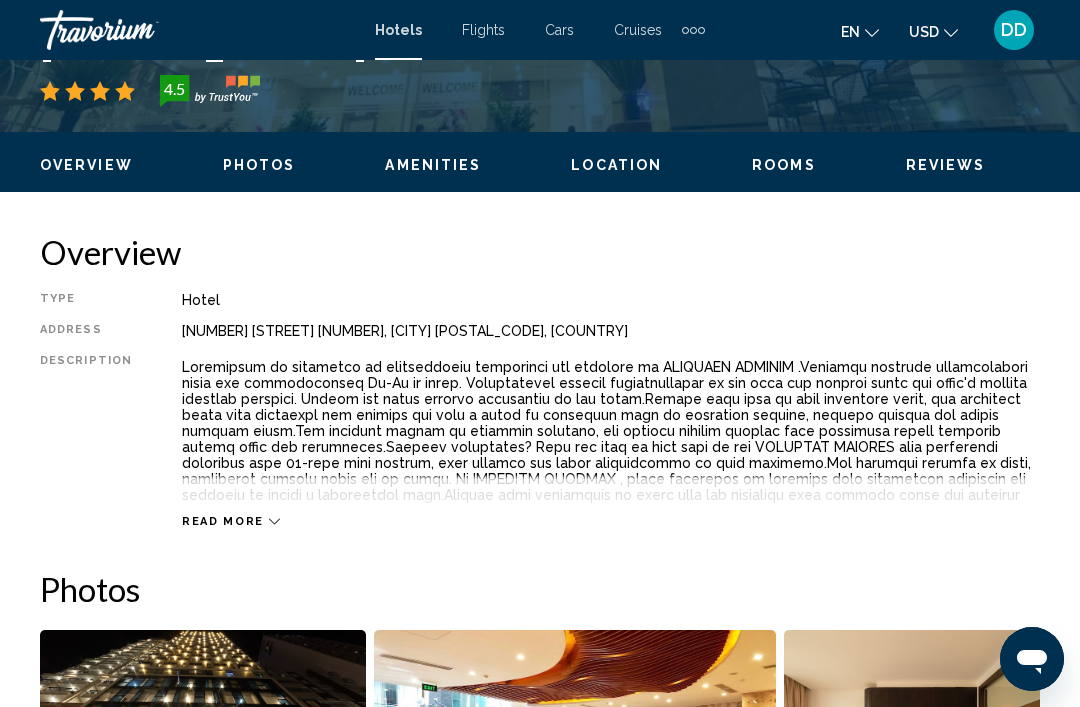 scroll, scrollTop: 0, scrollLeft: 0, axis: both 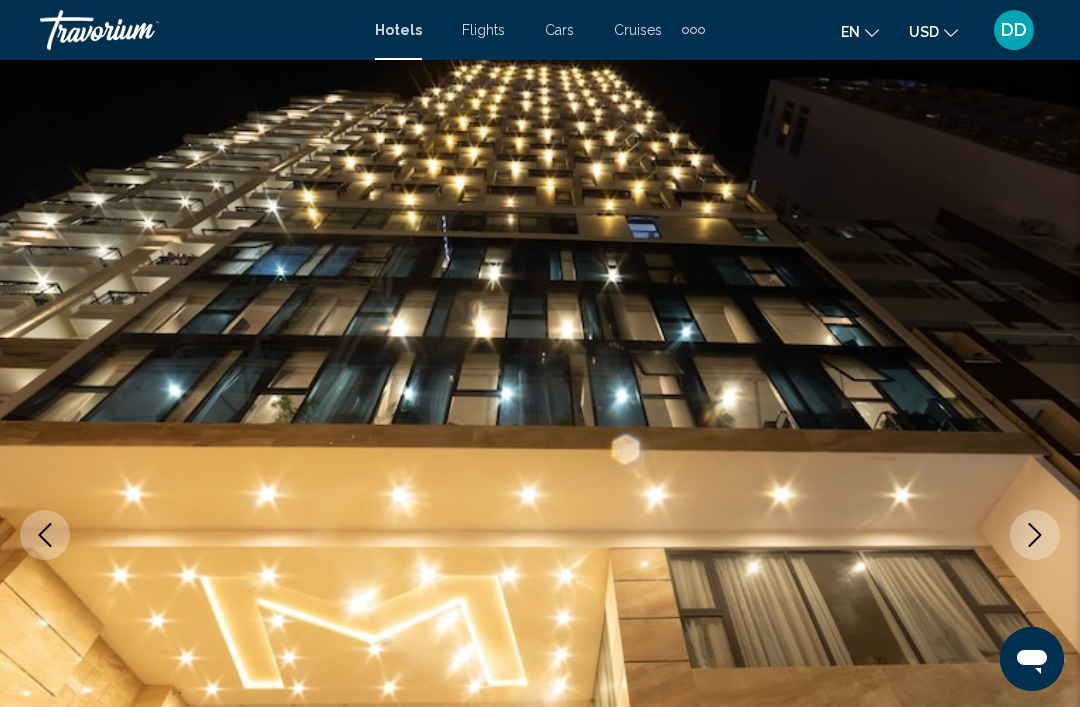 click 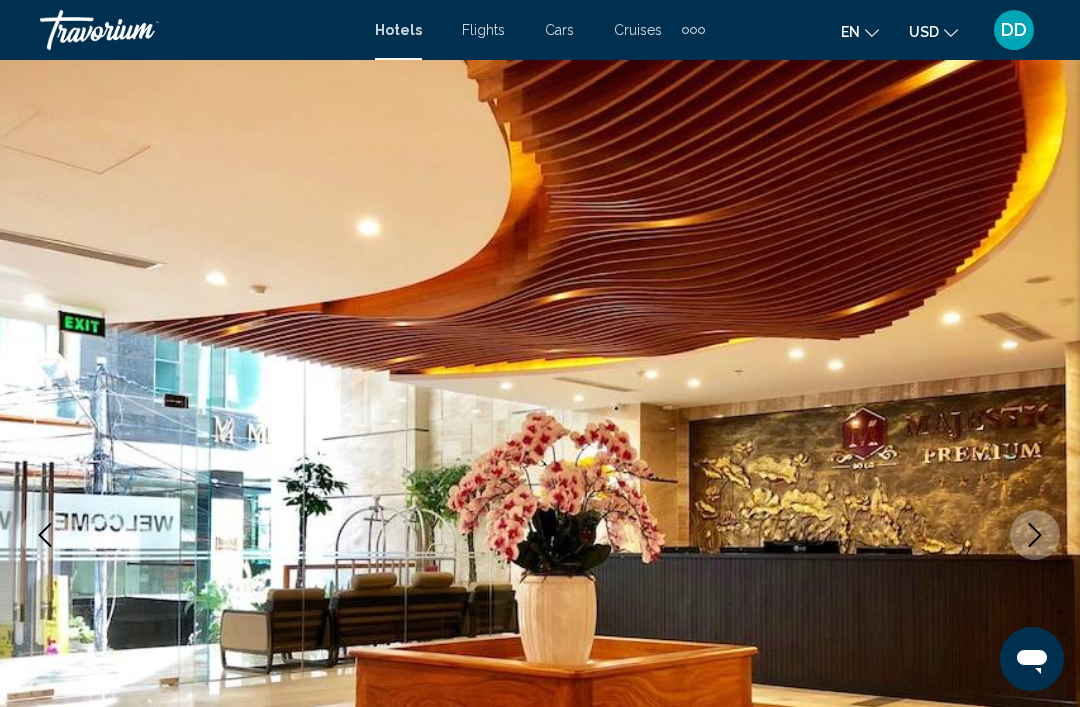 scroll, scrollTop: 0, scrollLeft: 0, axis: both 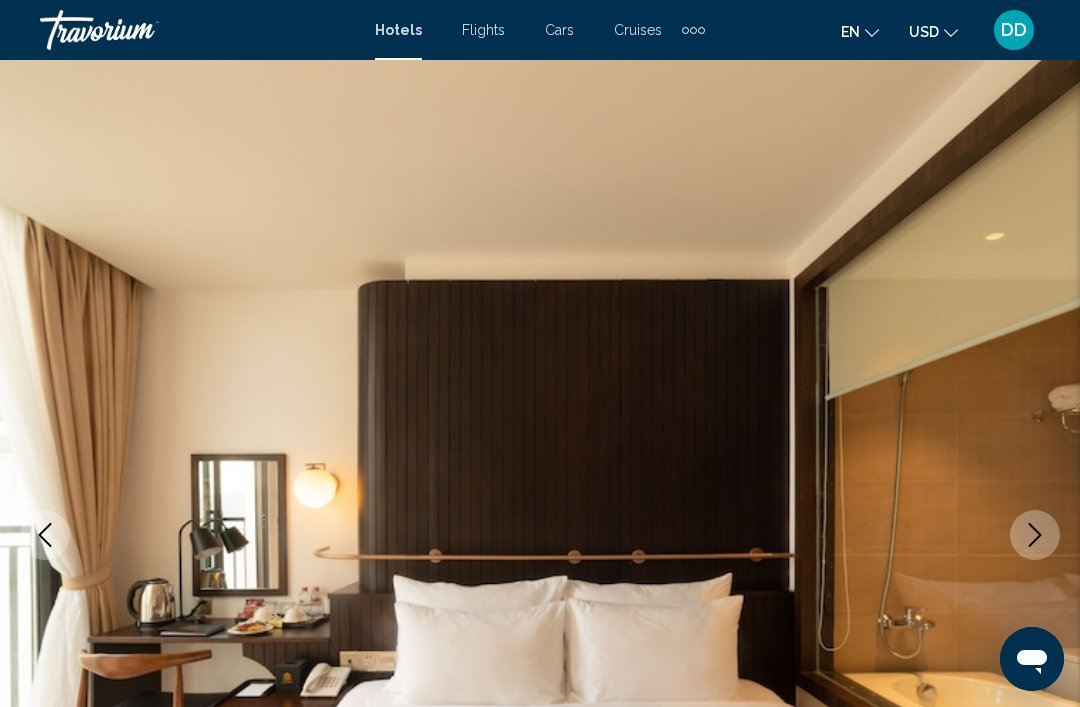 click at bounding box center (1035, 535) 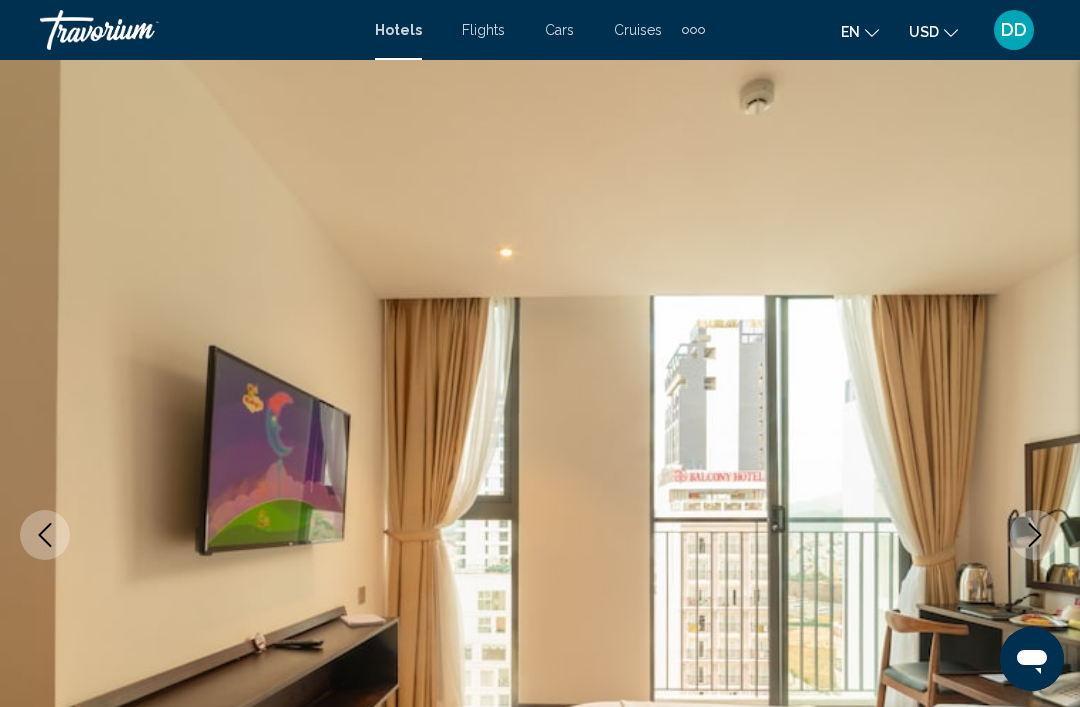 click at bounding box center [1035, 535] 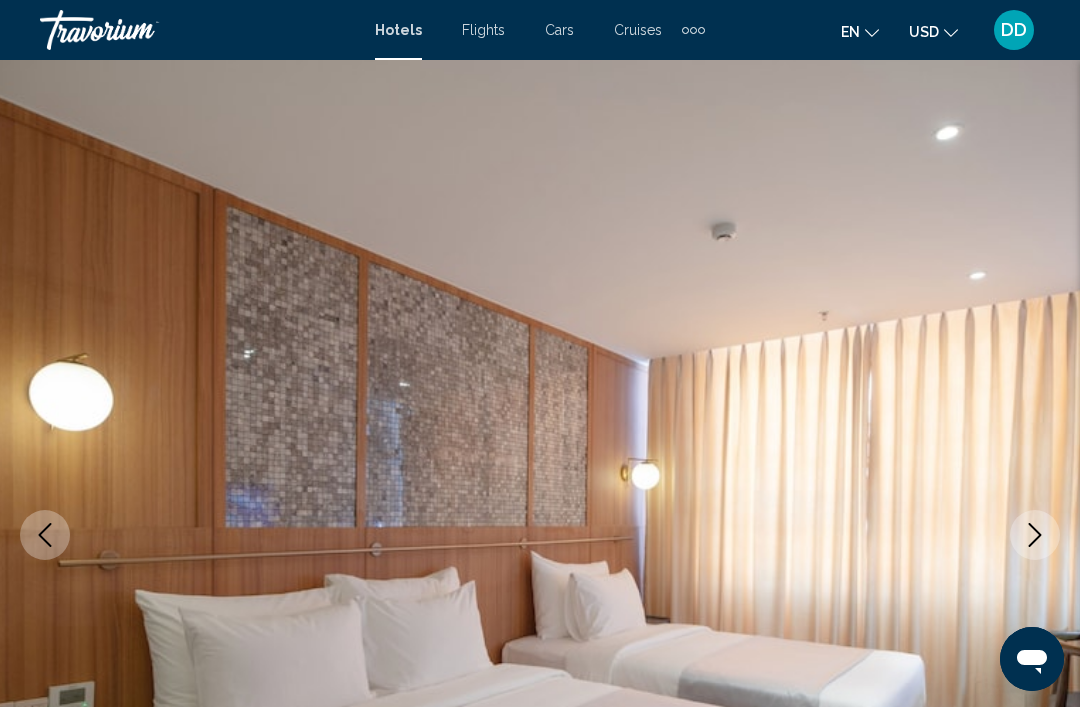 click 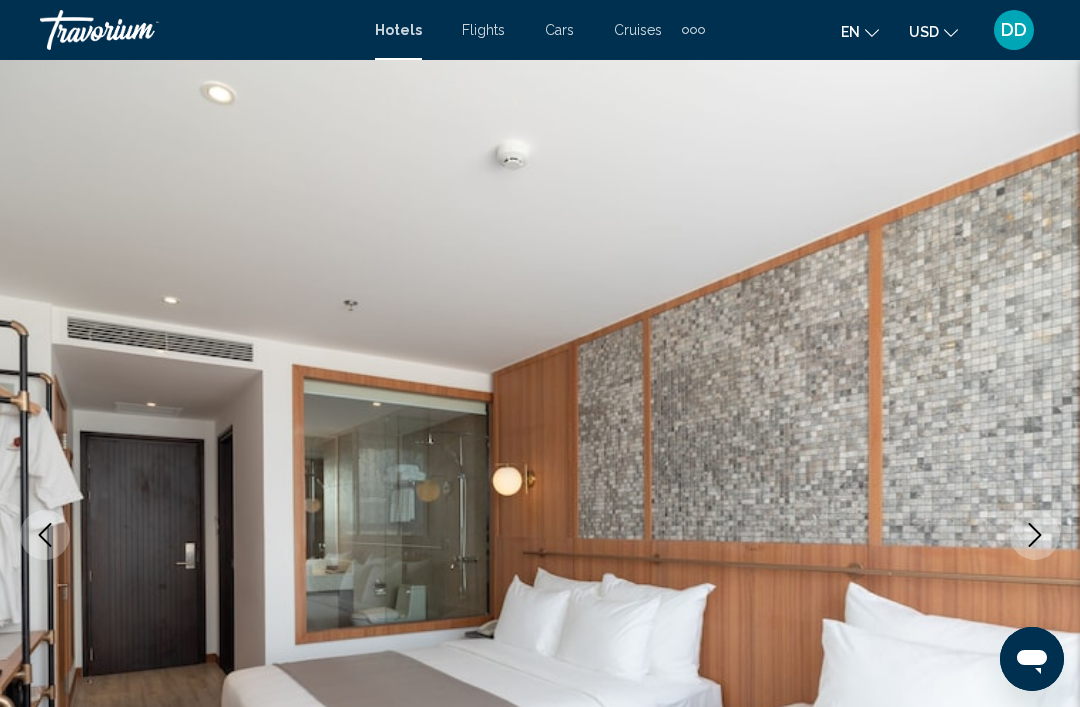 click 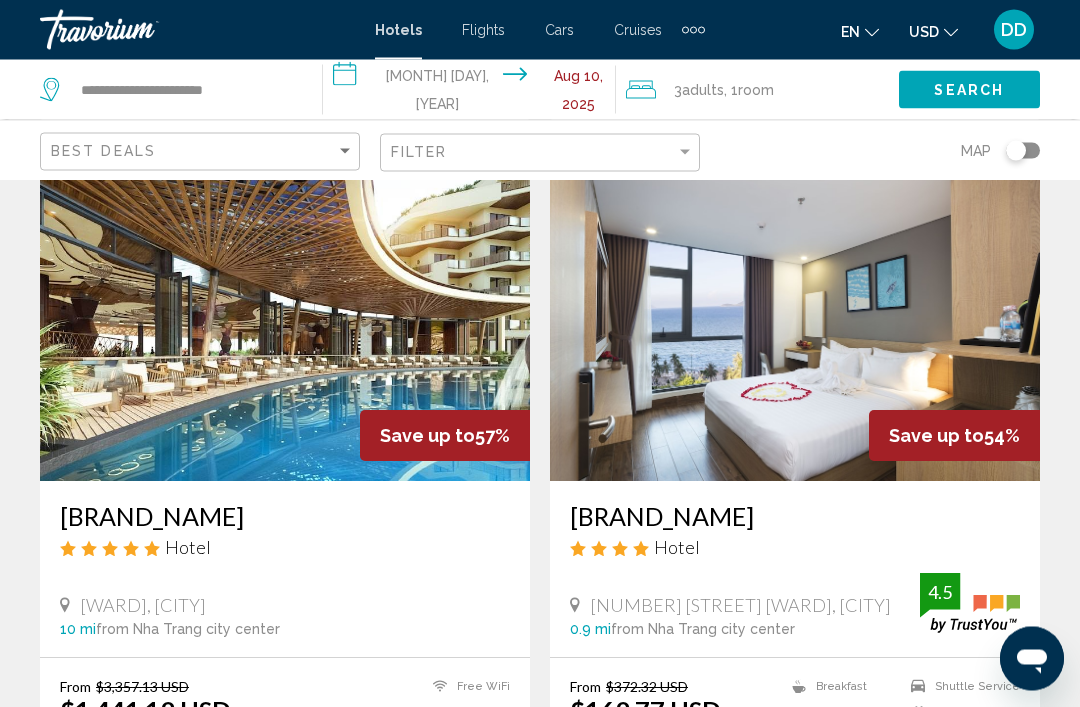 scroll, scrollTop: 2231, scrollLeft: 0, axis: vertical 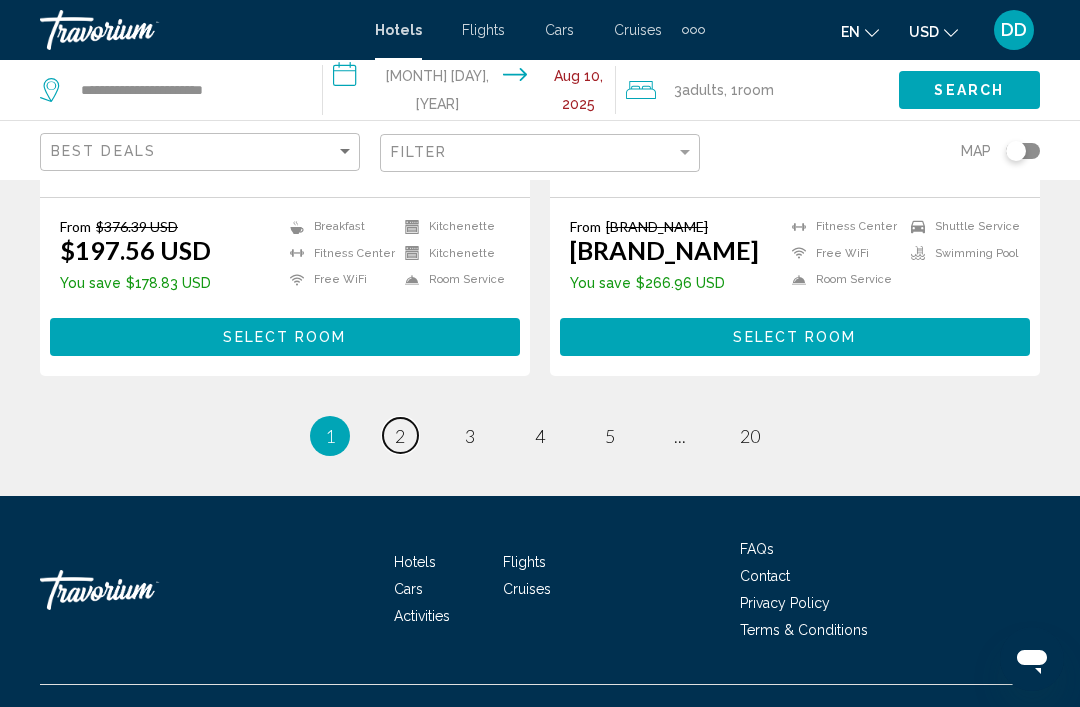 click on "2" at bounding box center (400, 436) 